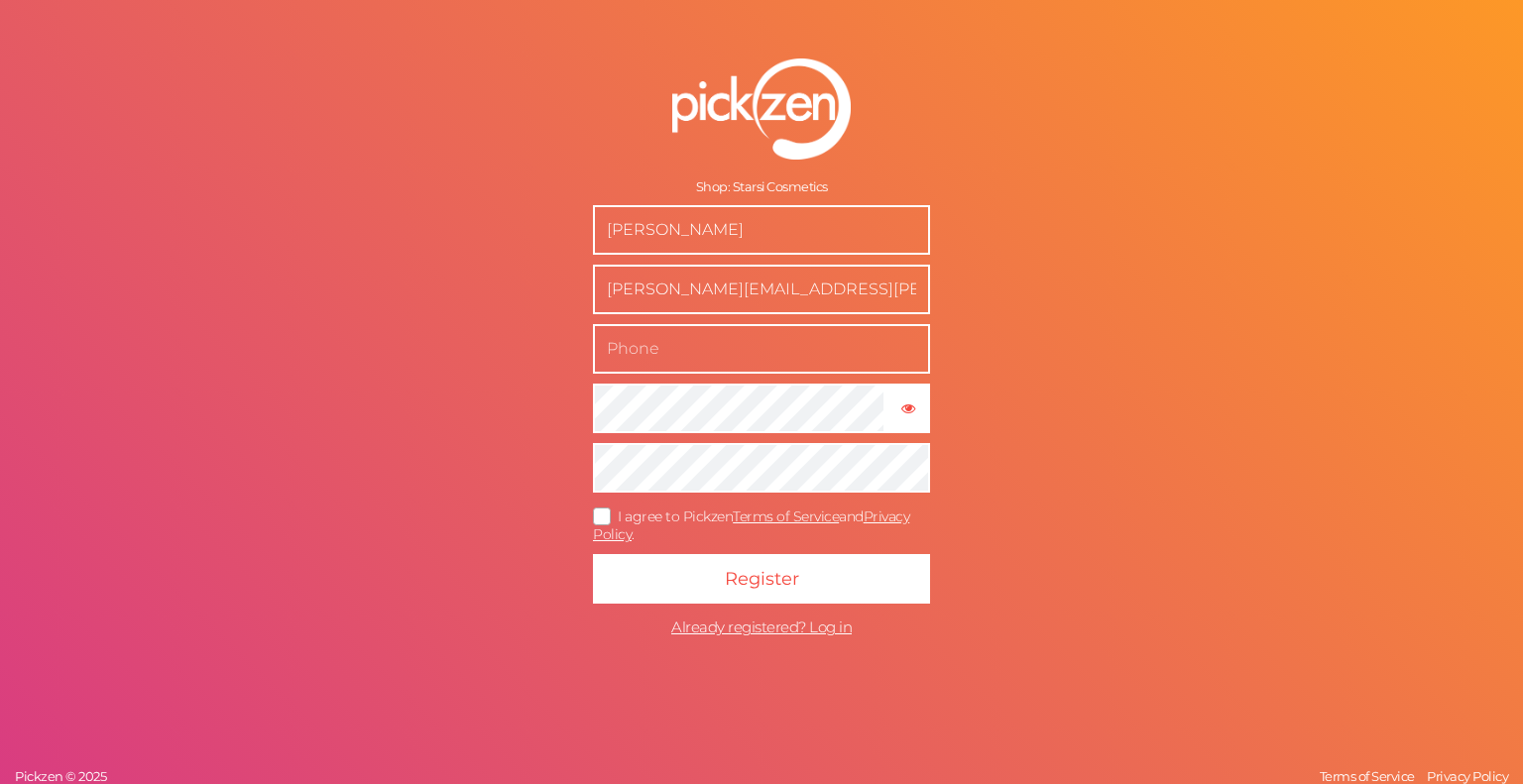 scroll, scrollTop: 0, scrollLeft: 0, axis: both 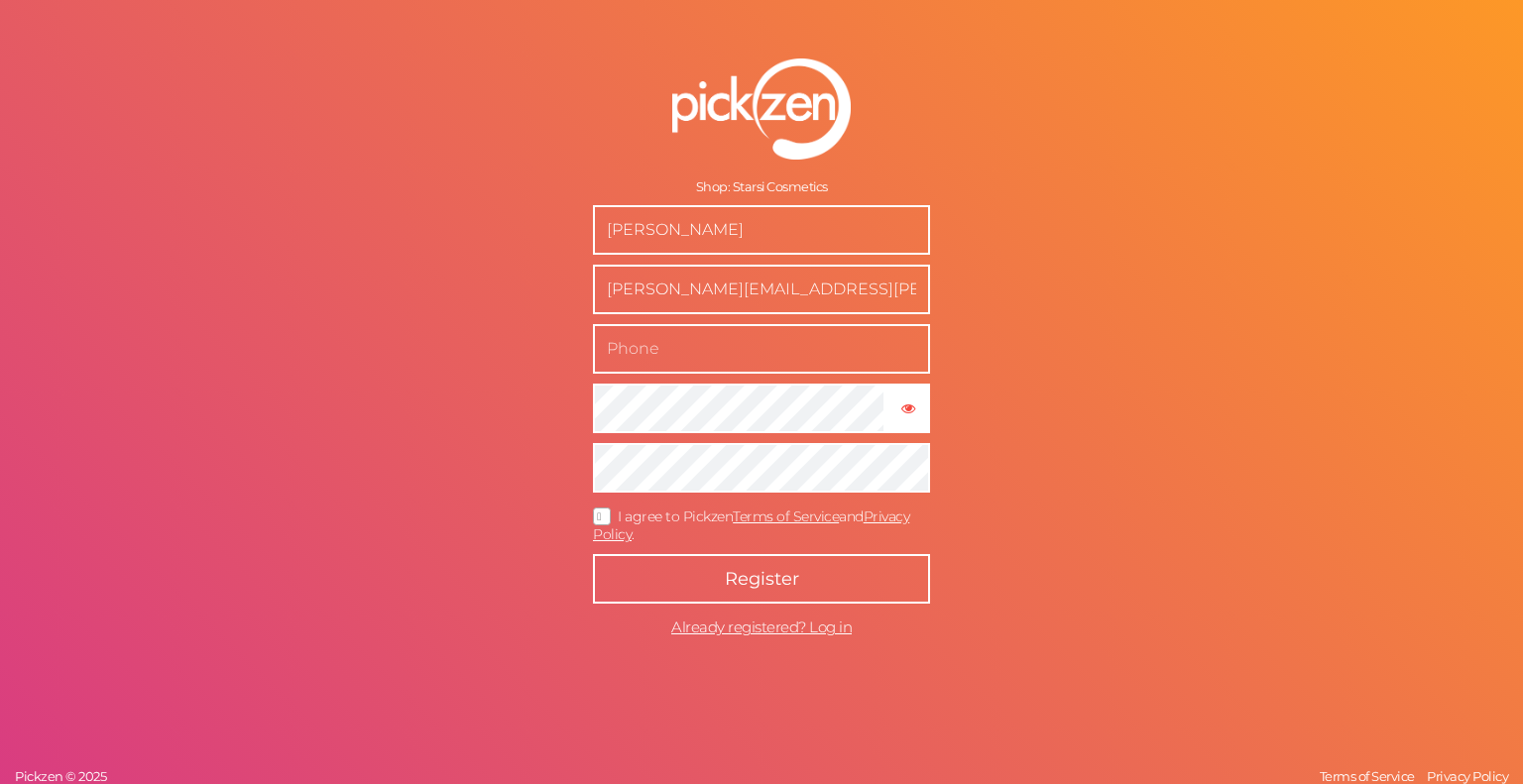 click on "Register" at bounding box center (762, 579) 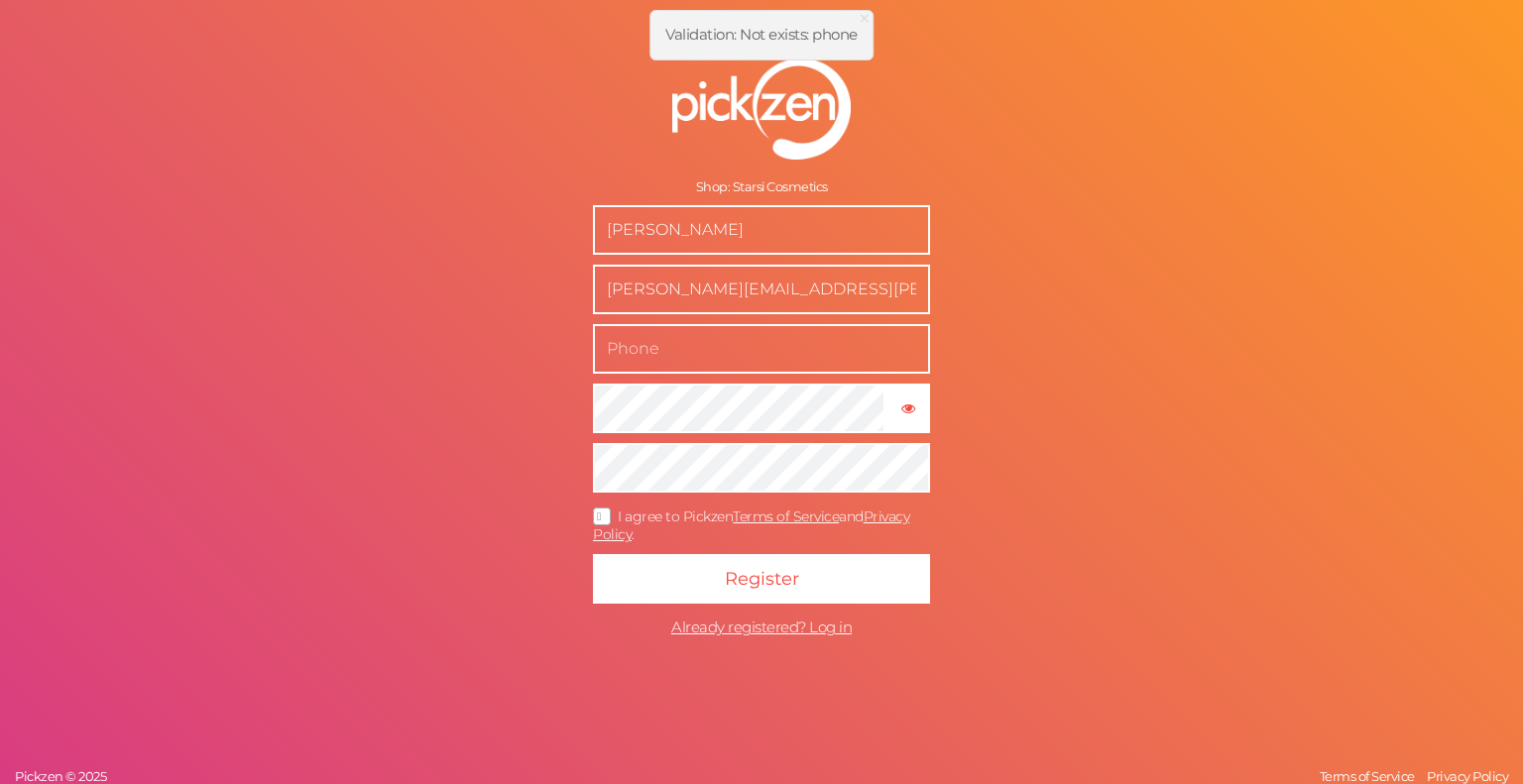 click at bounding box center (762, 349) 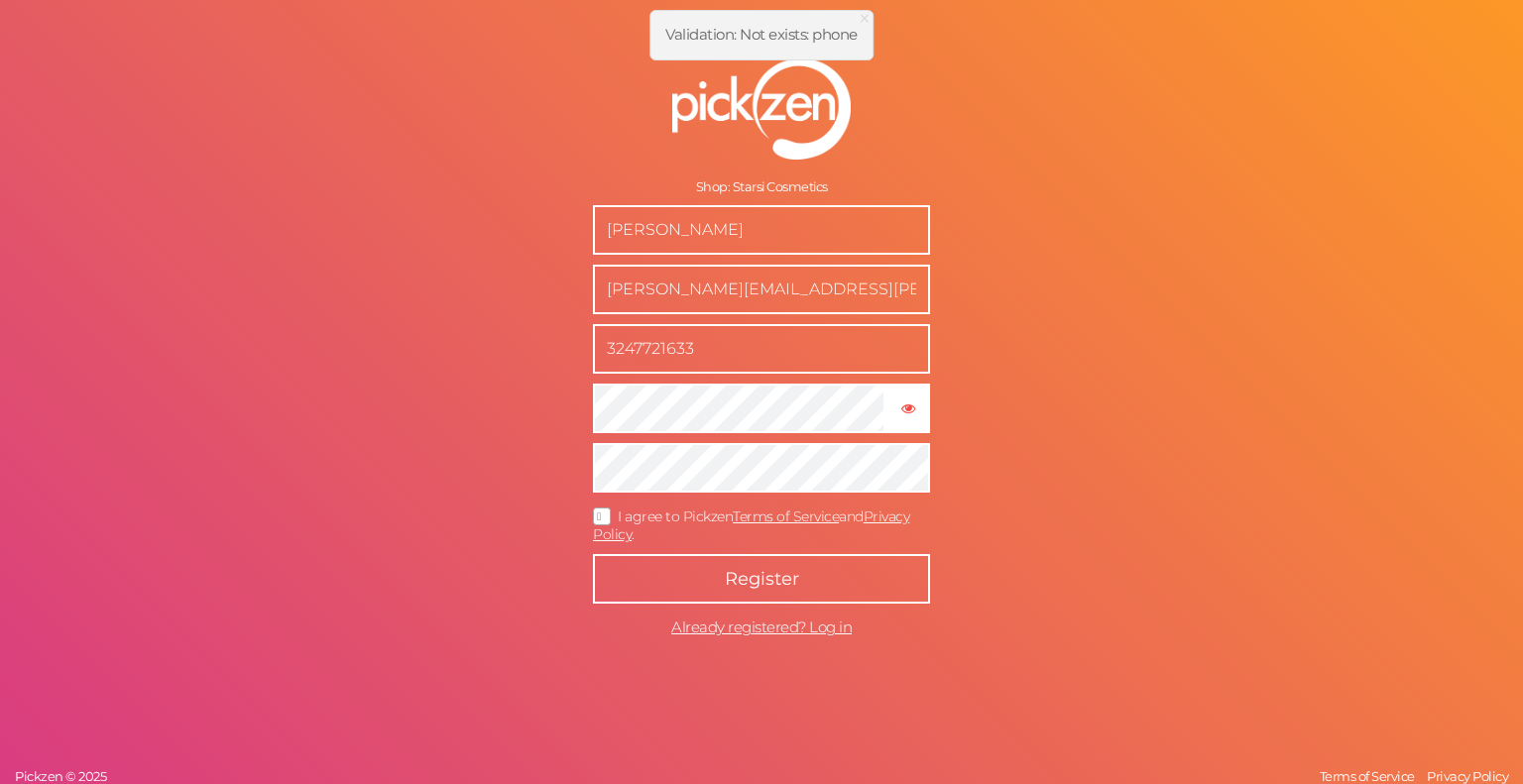 type on "3247721633" 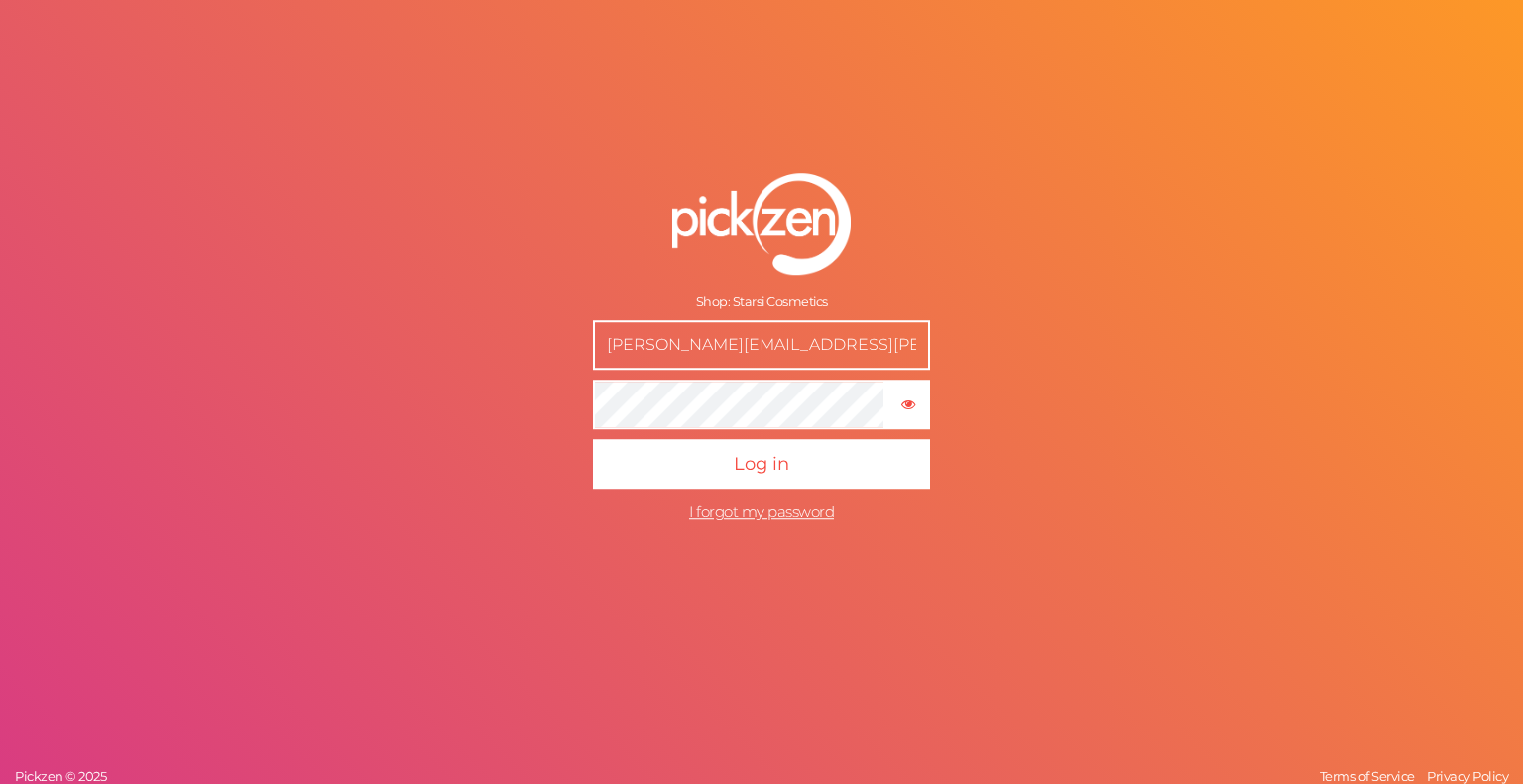 scroll, scrollTop: 0, scrollLeft: 0, axis: both 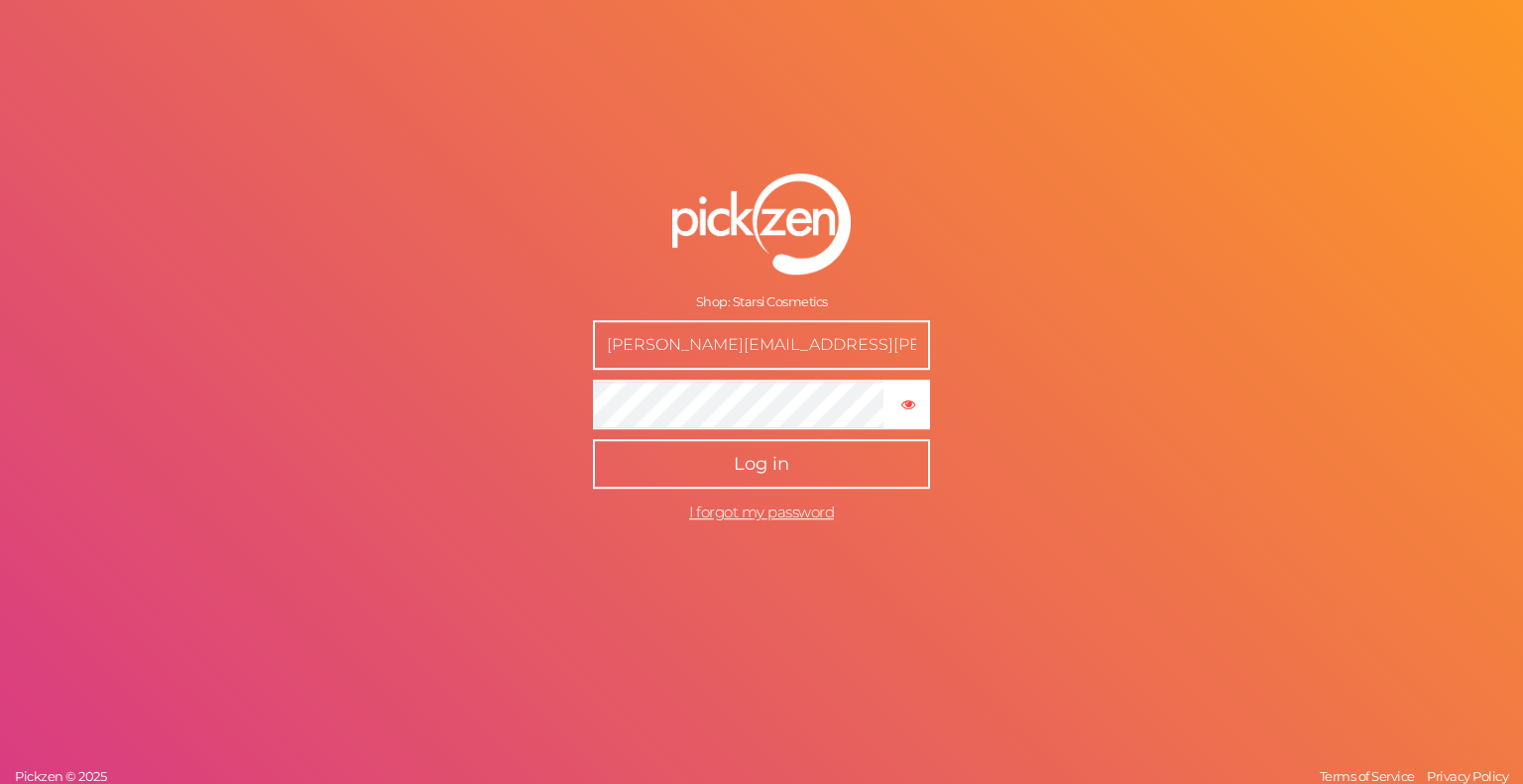 click on "Log in" at bounding box center (762, 464) 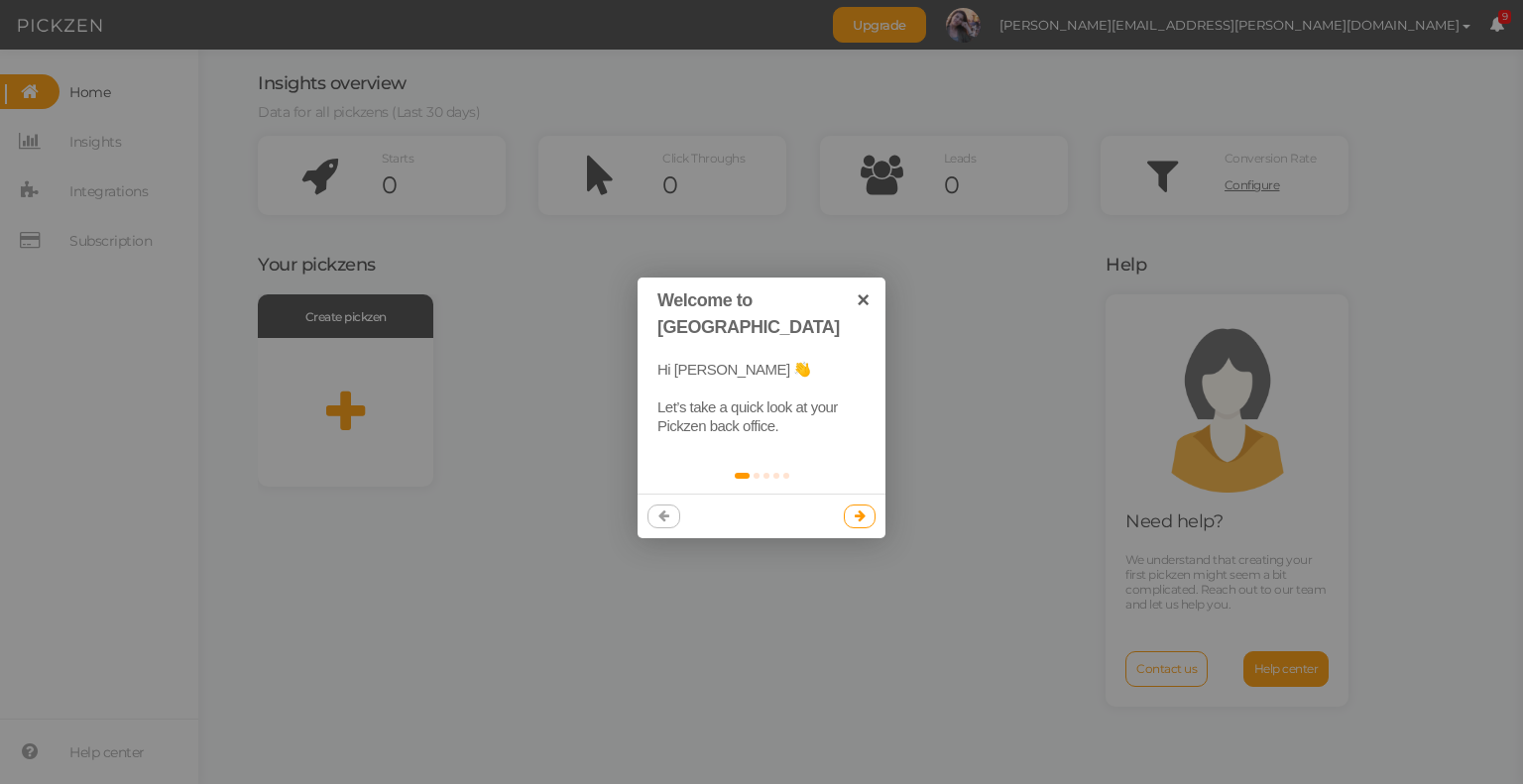 click at bounding box center [860, 515] 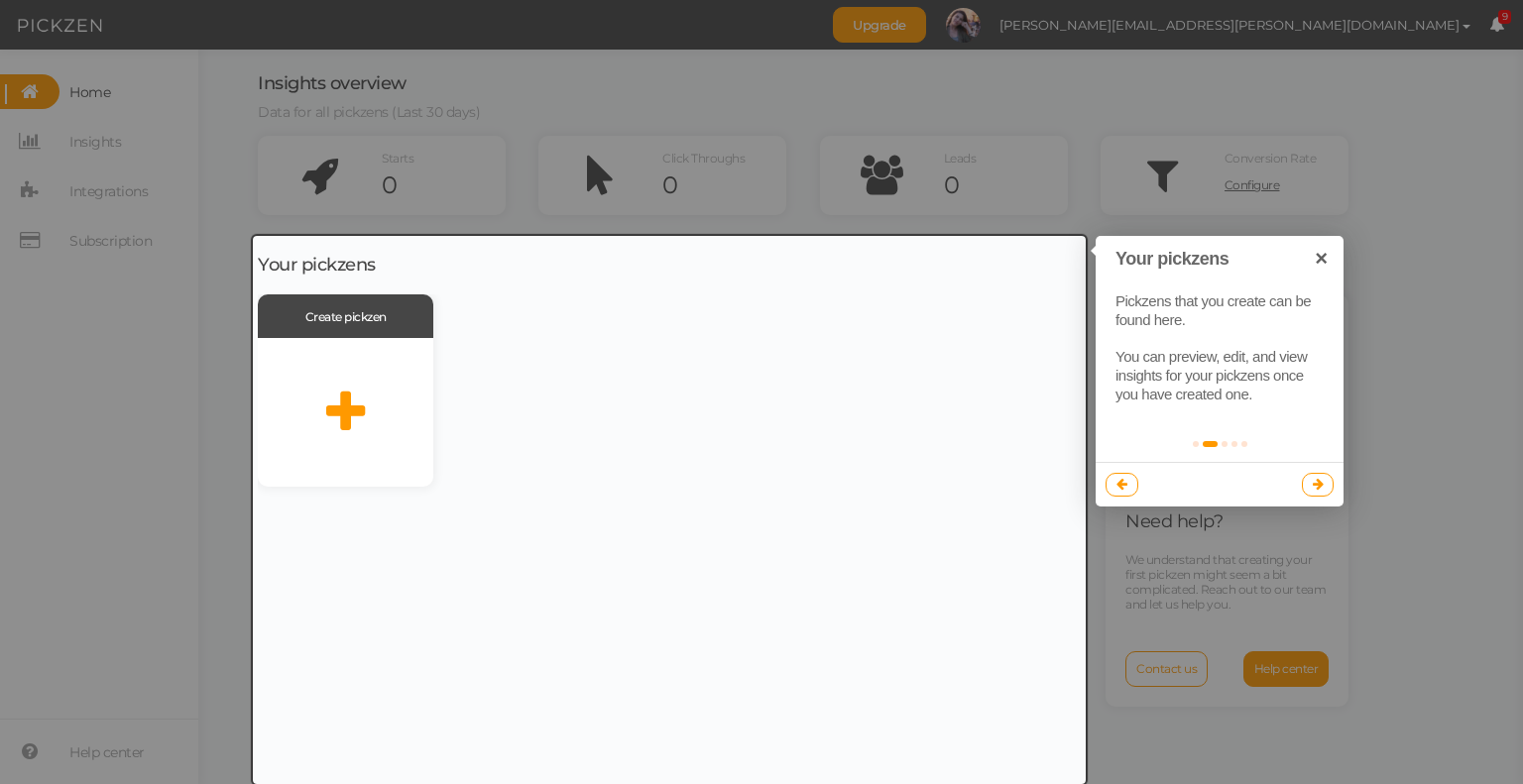 click at bounding box center (1318, 485) 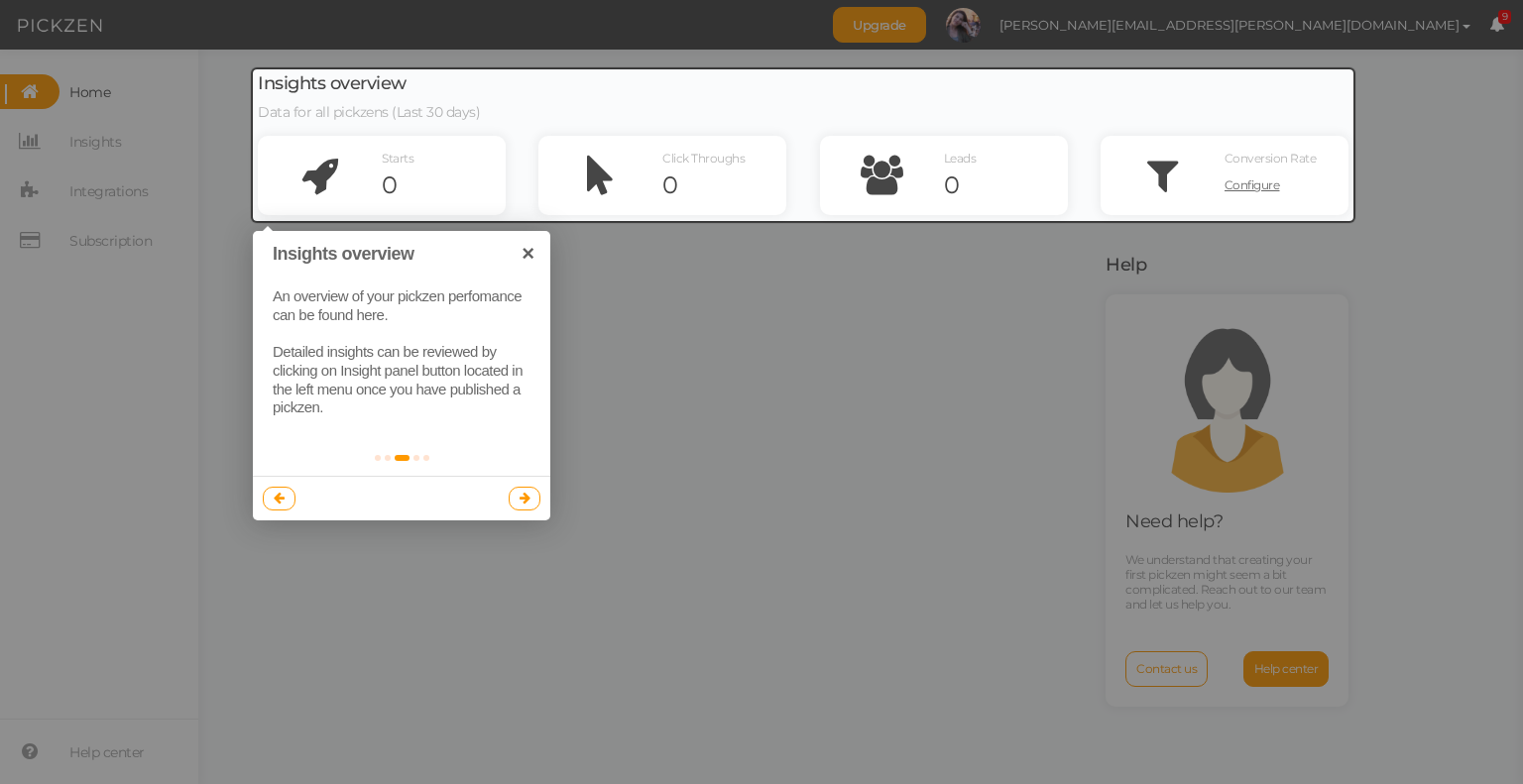 click at bounding box center [525, 499] 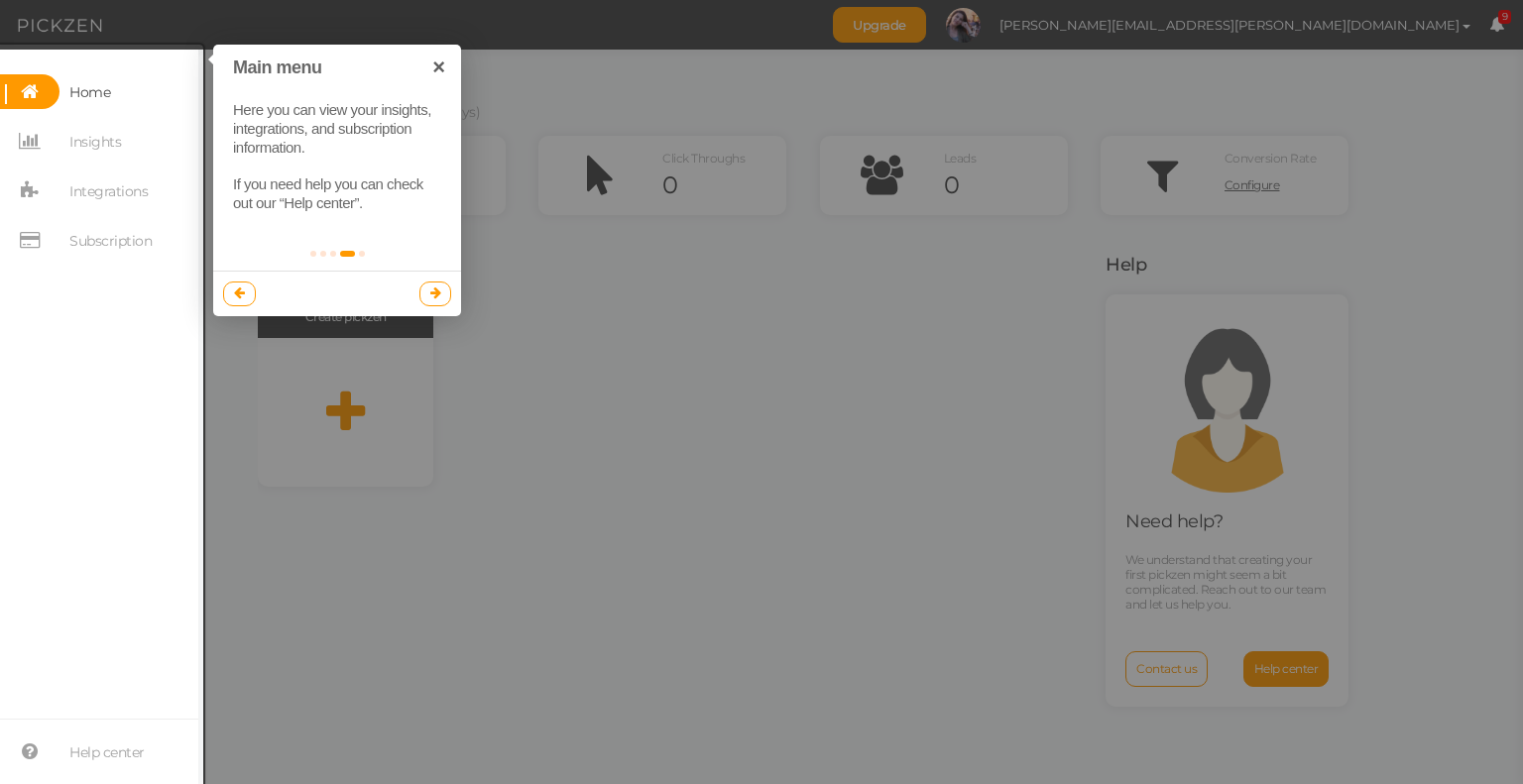click at bounding box center [435, 292] 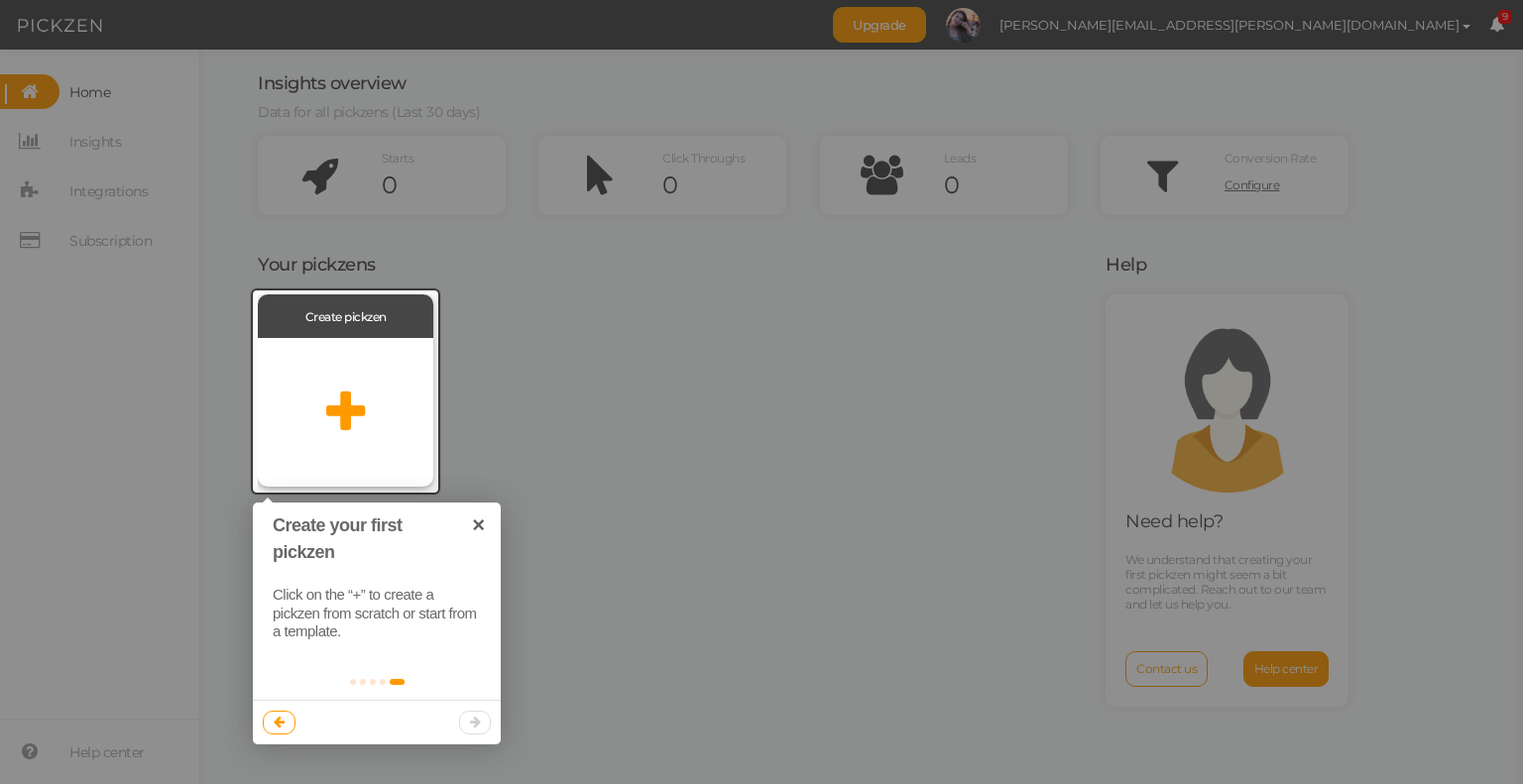 click at bounding box center (345, 412) 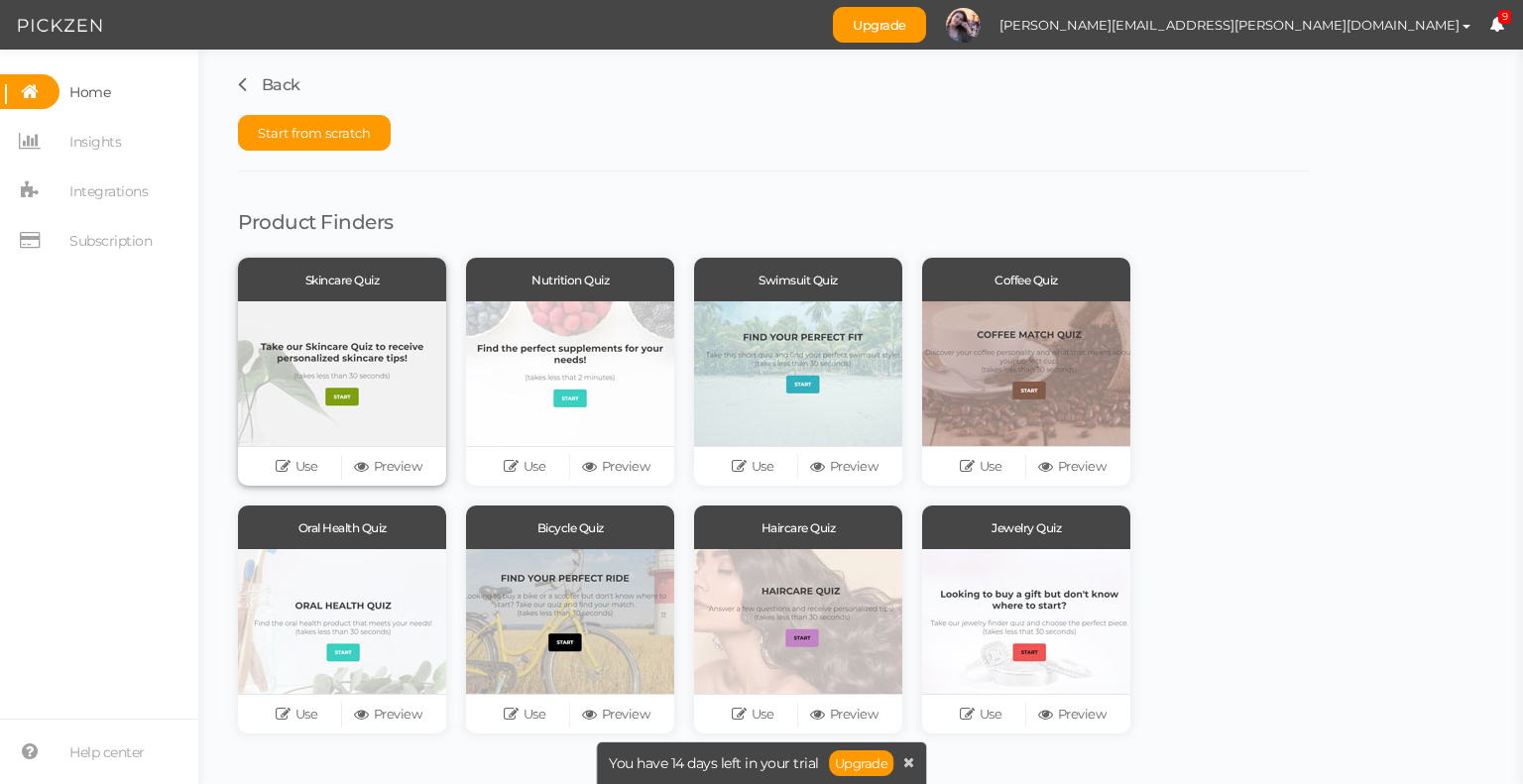 click at bounding box center (342, 374) 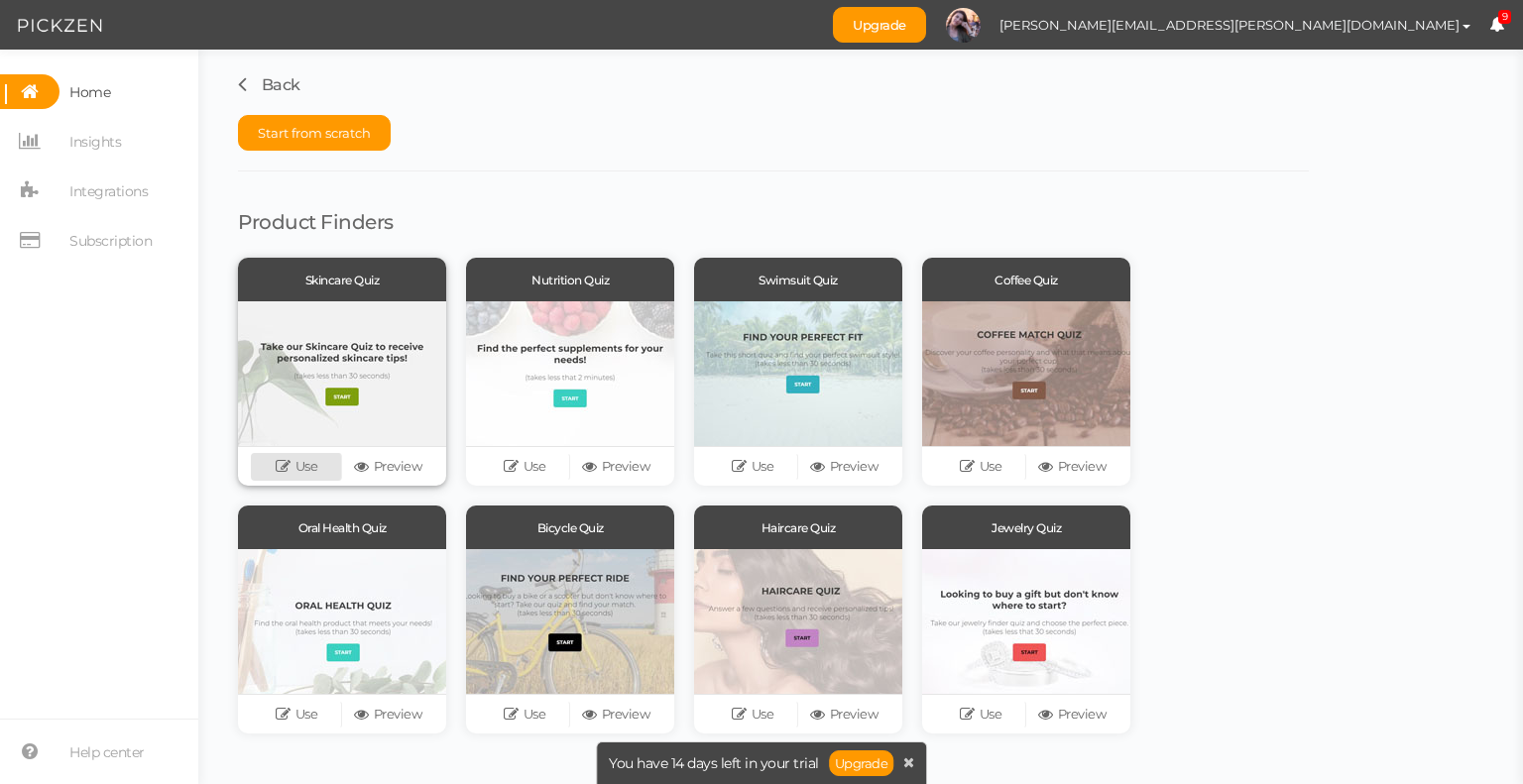 click on "Use" at bounding box center [296, 467] 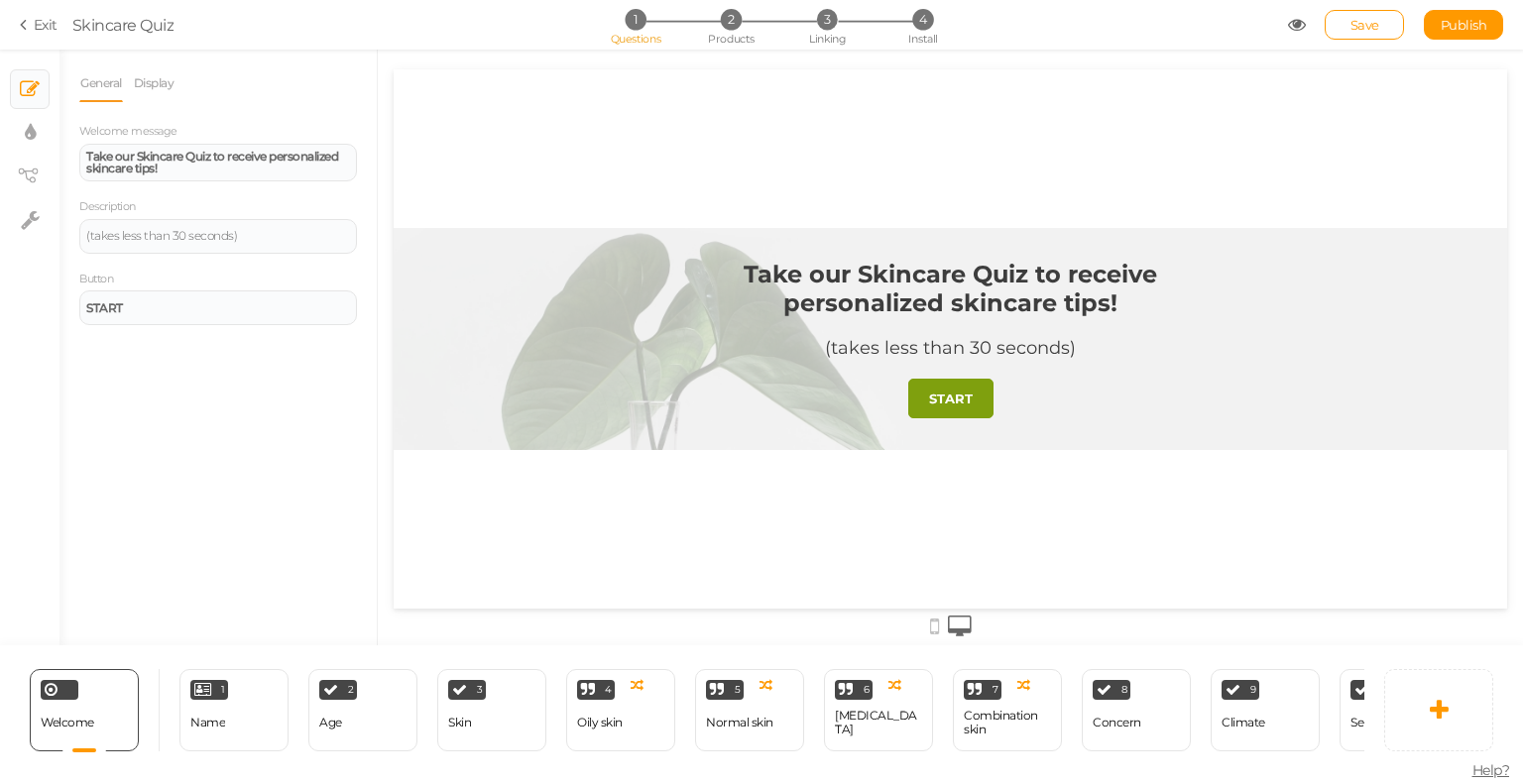 scroll, scrollTop: 0, scrollLeft: 0, axis: both 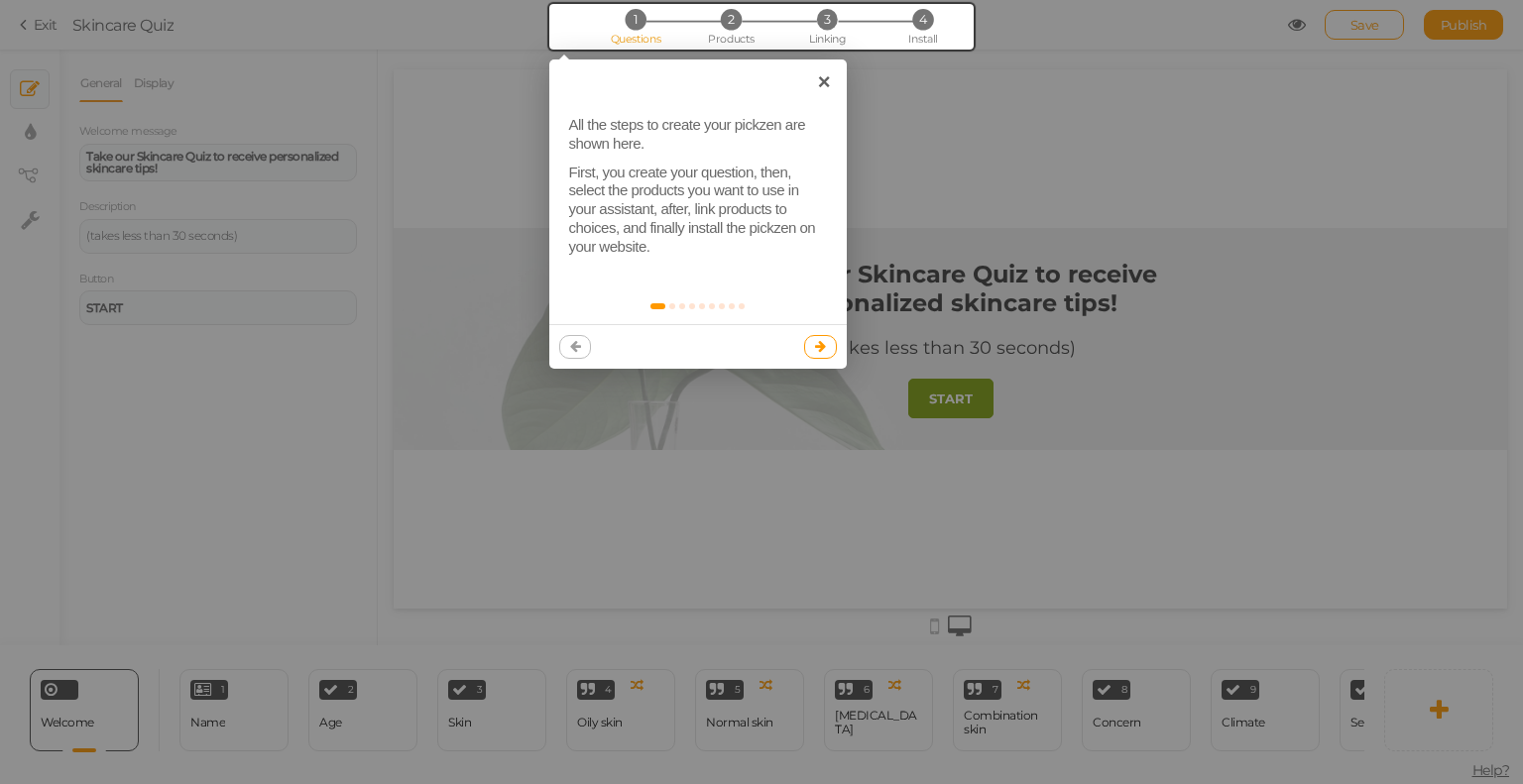 click at bounding box center [820, 346] 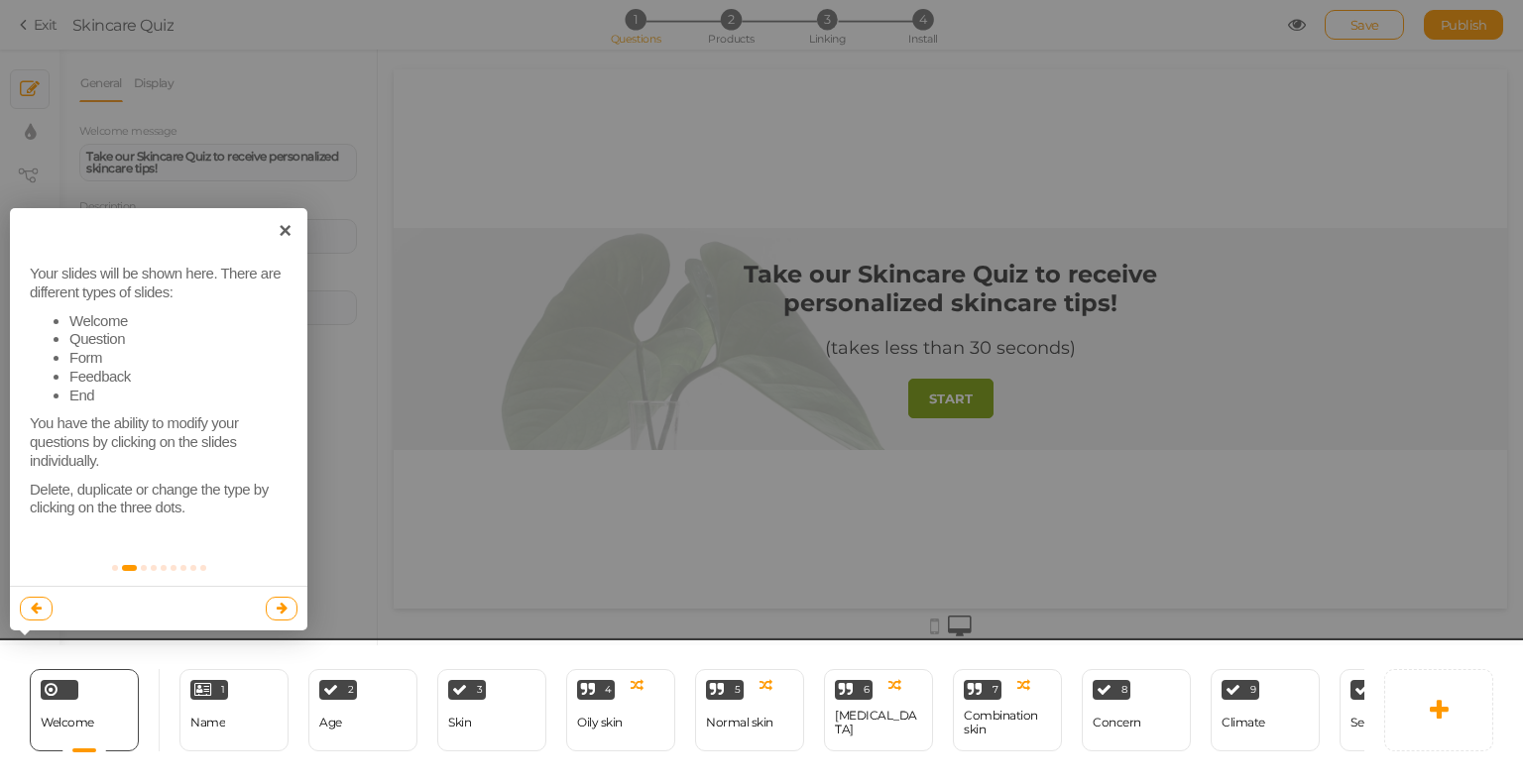 click at bounding box center [282, 608] 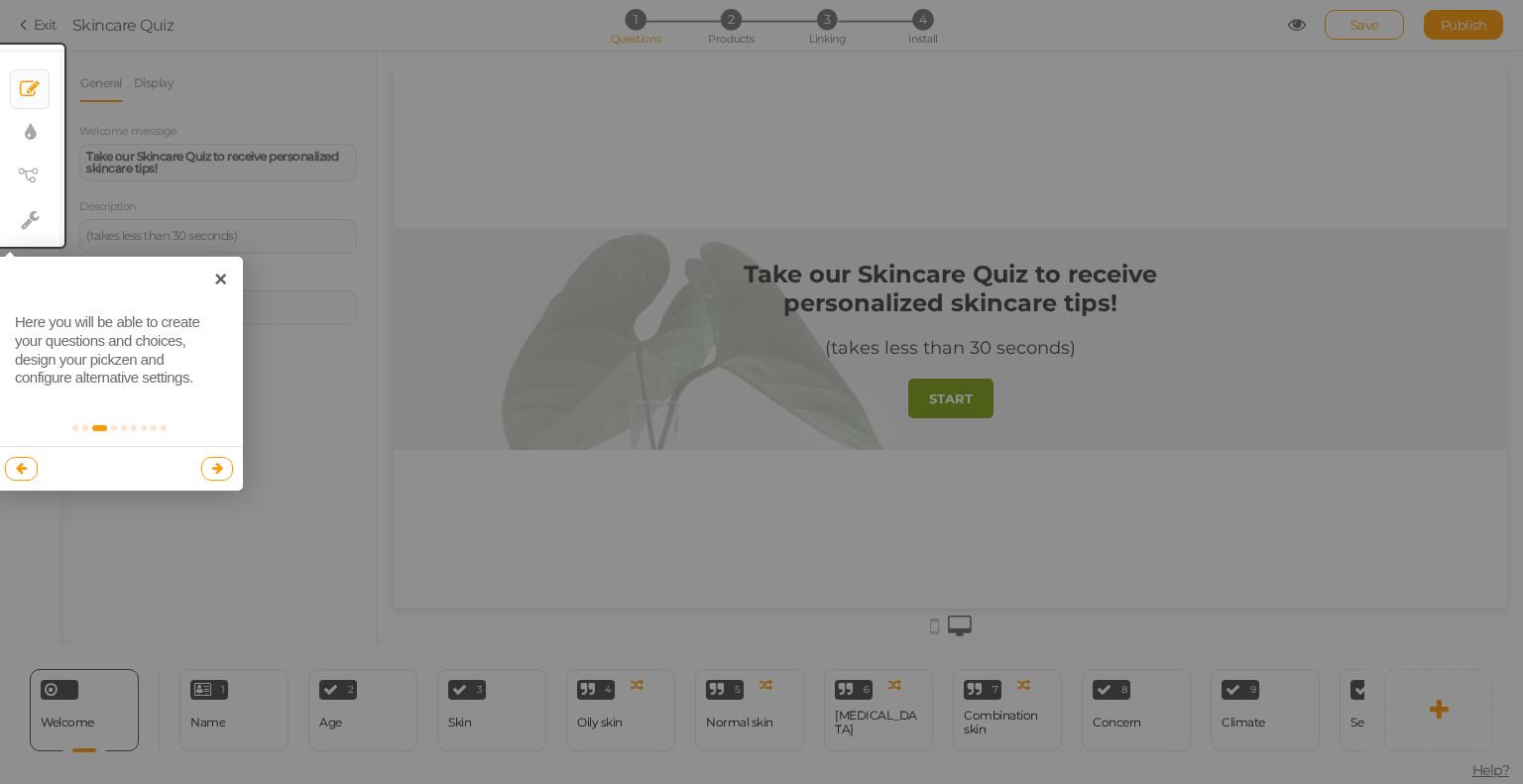 click at bounding box center [217, 468] 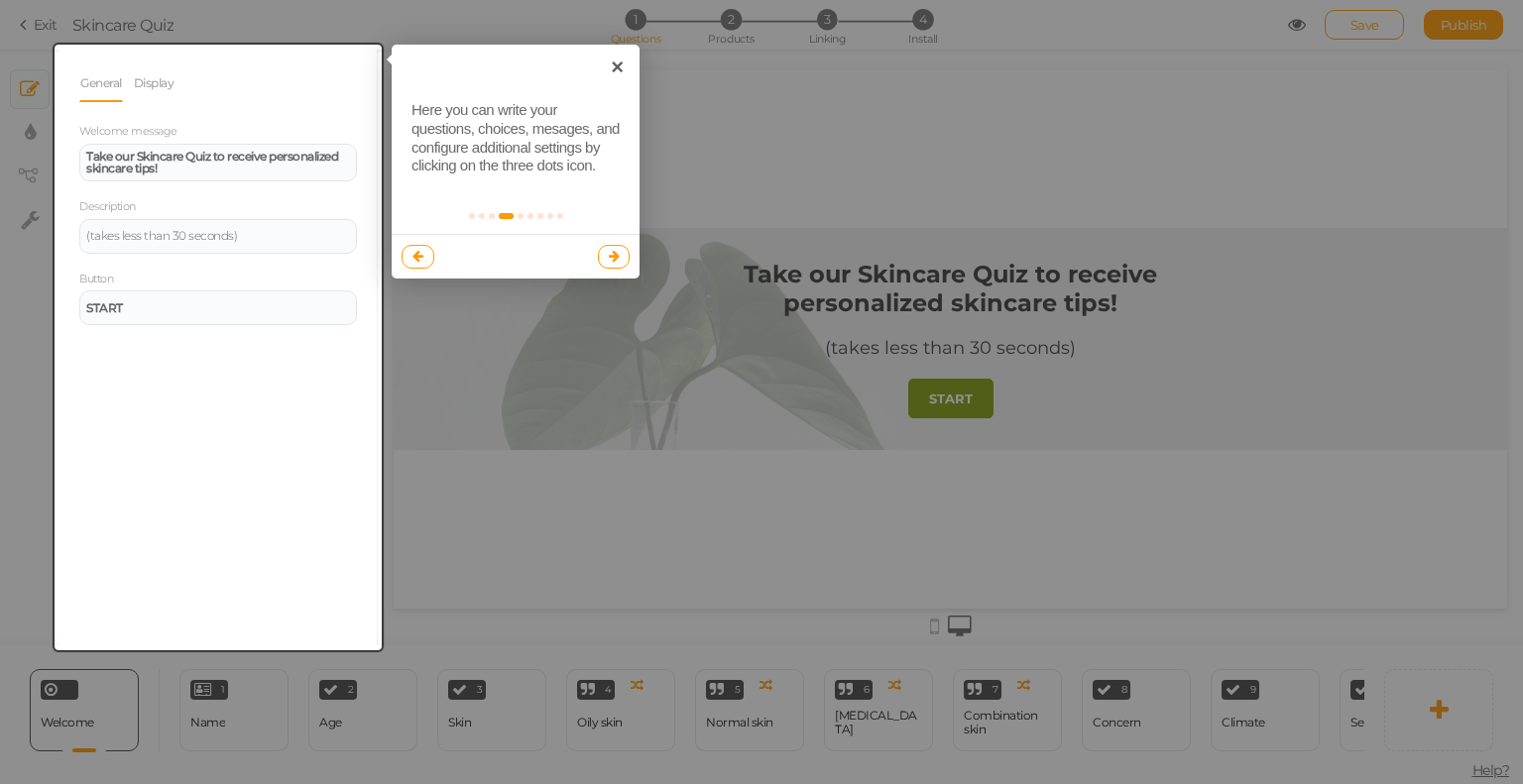click at bounding box center (614, 256) 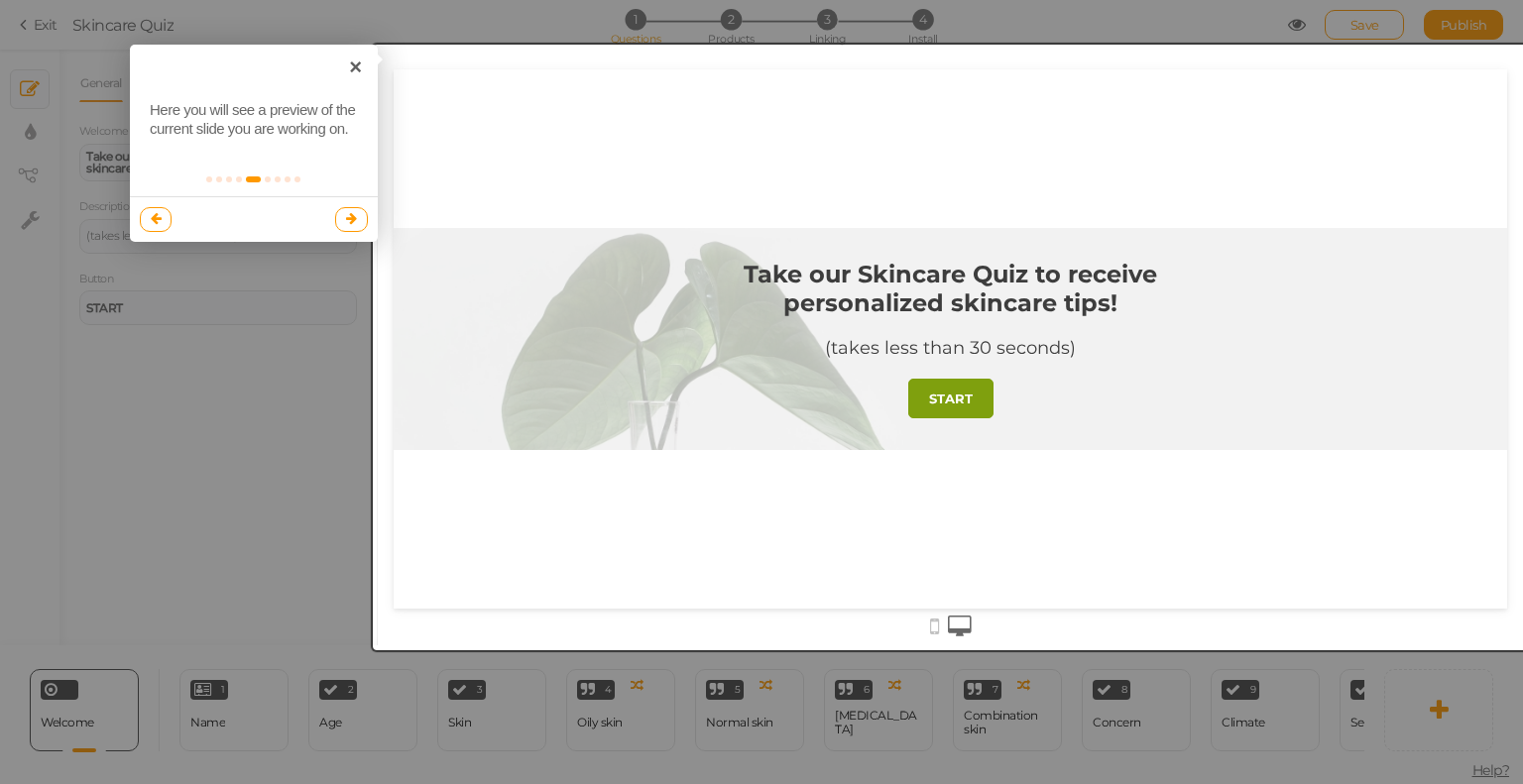 click at bounding box center [351, 218] 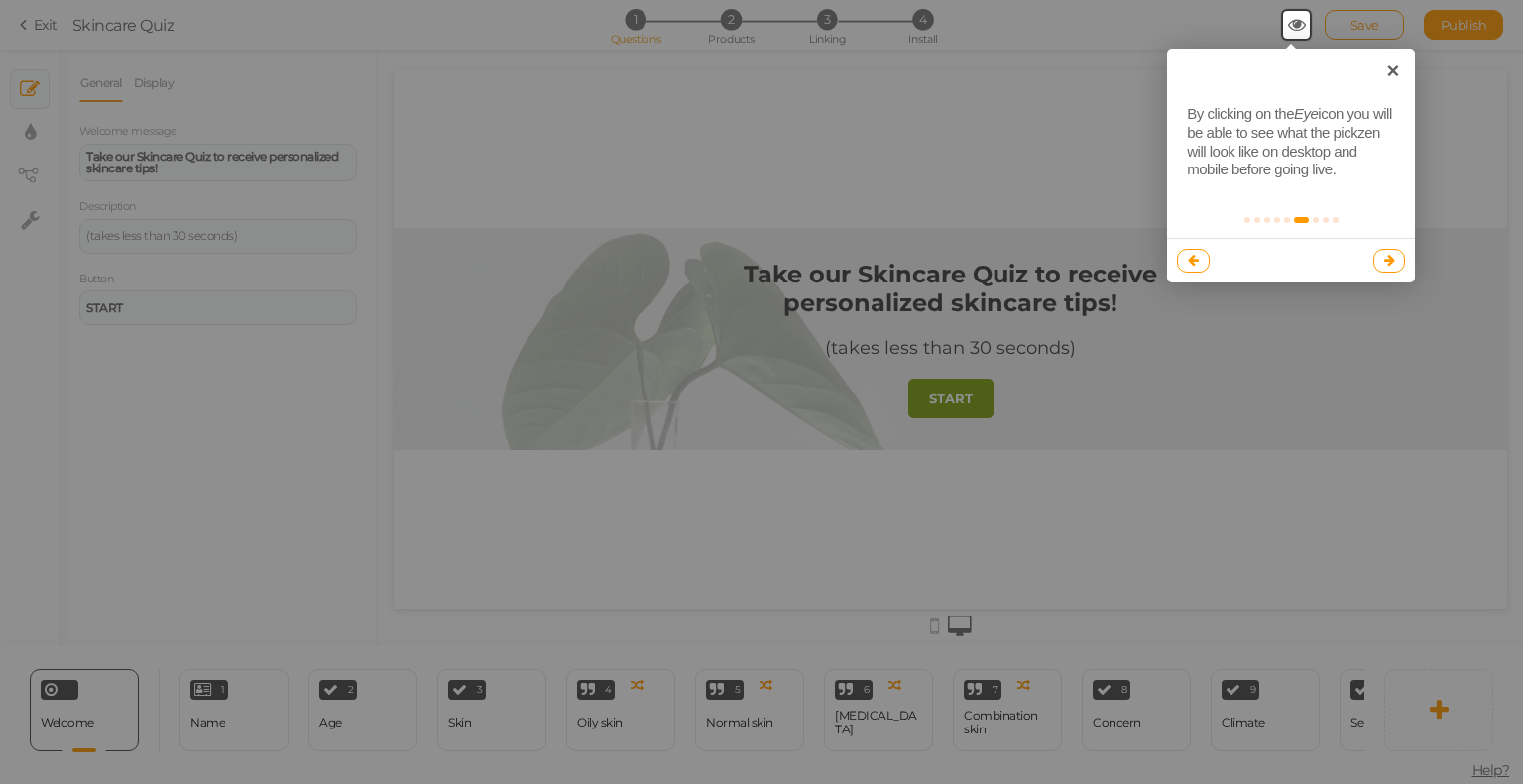 click at bounding box center [1389, 261] 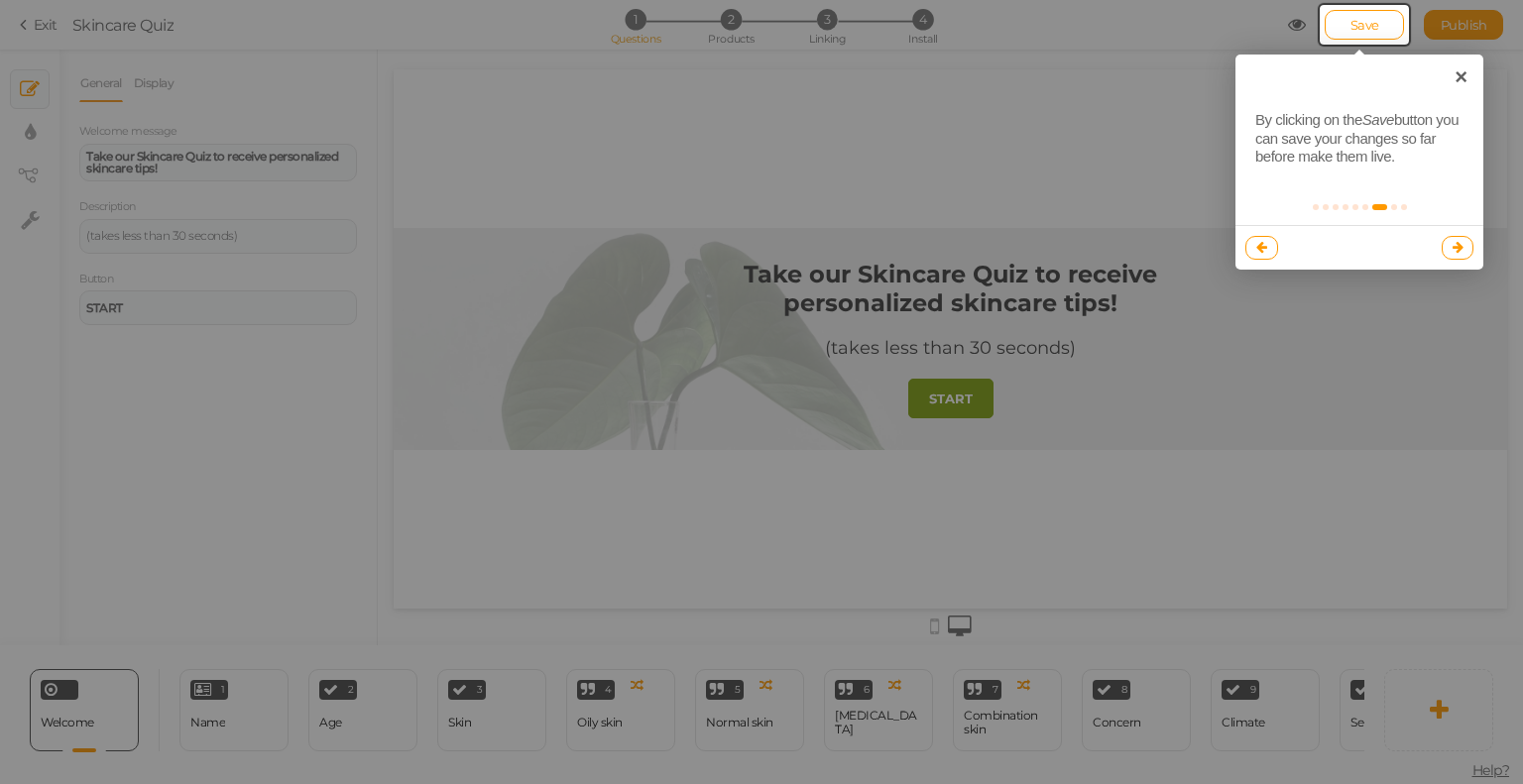 click at bounding box center (1458, 247) 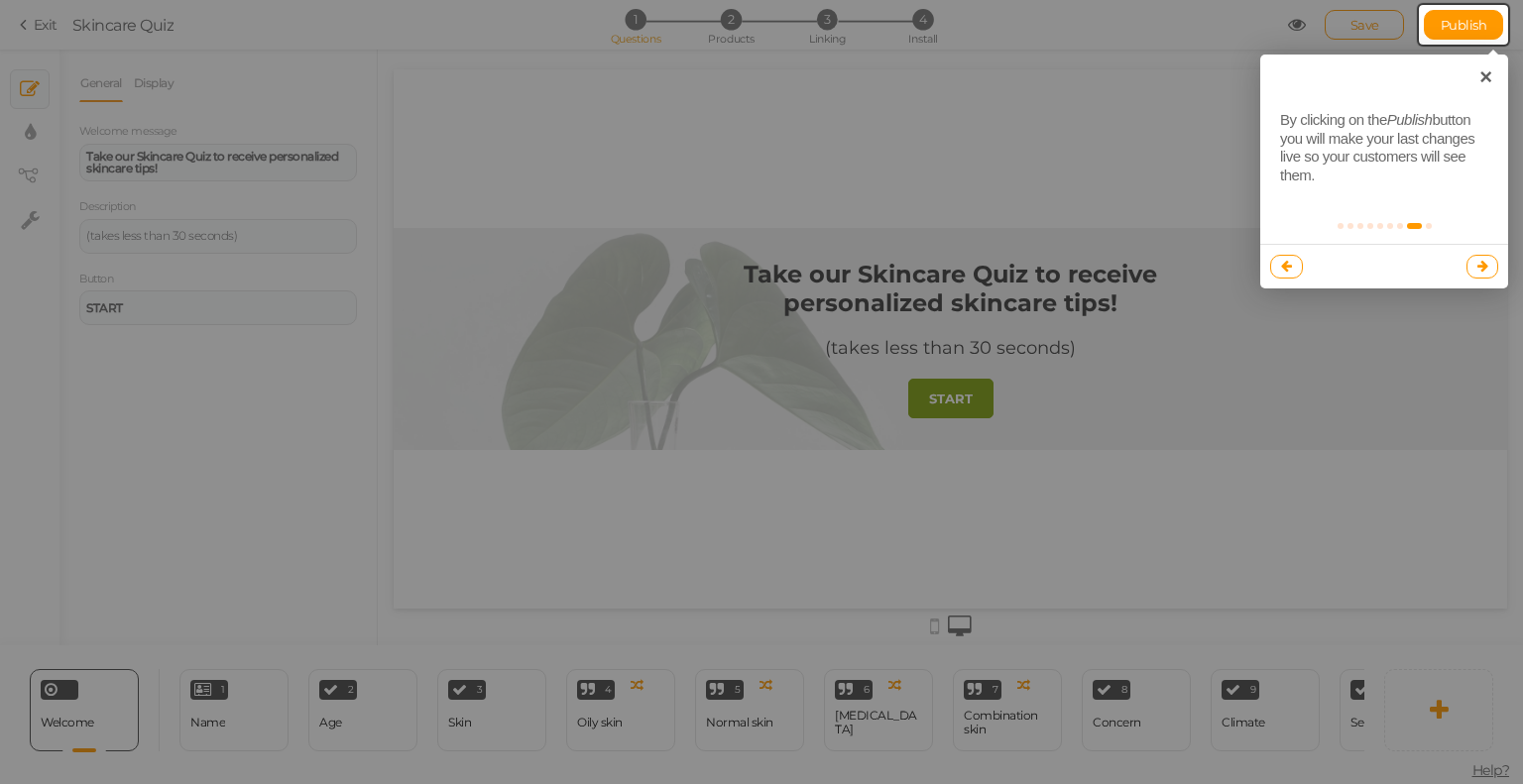 click at bounding box center [1482, 267] 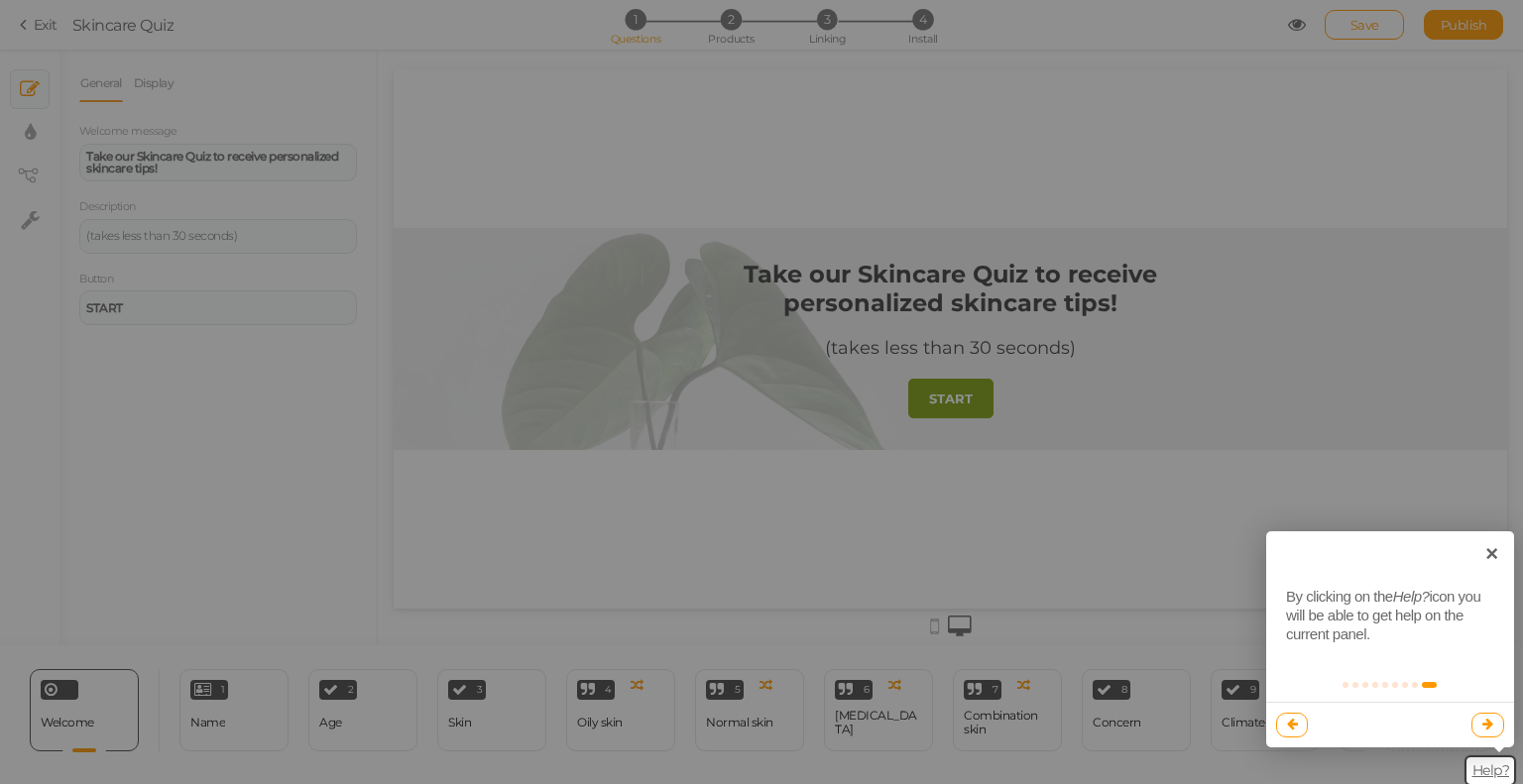 click at bounding box center [1487, 724] 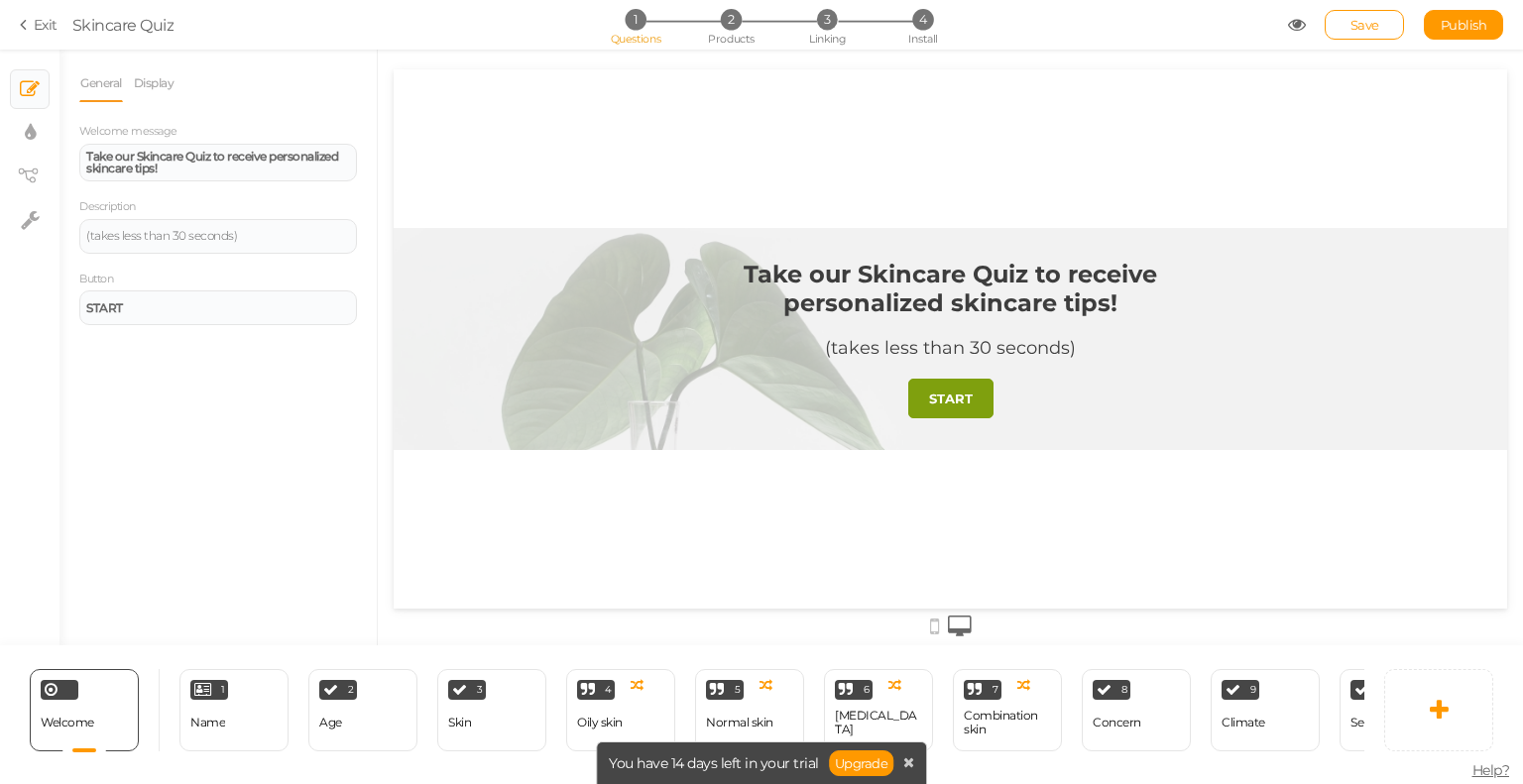 click on "Take our Skincare Quiz to receive personalized skincare tips!" at bounding box center (950, 288) 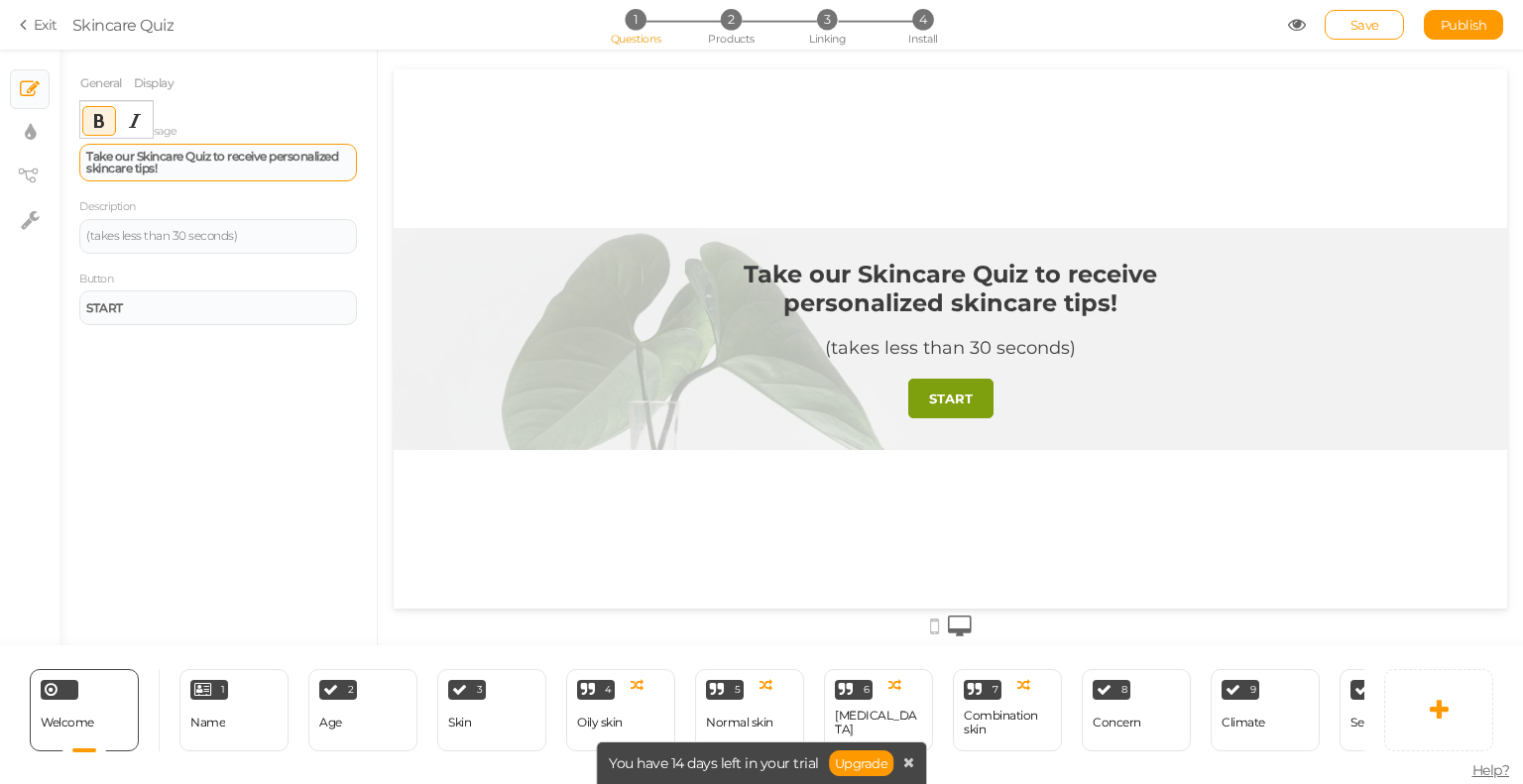 click on "Take our Skincare Quiz to receive personalized skincare tips!" at bounding box center (212, 162) 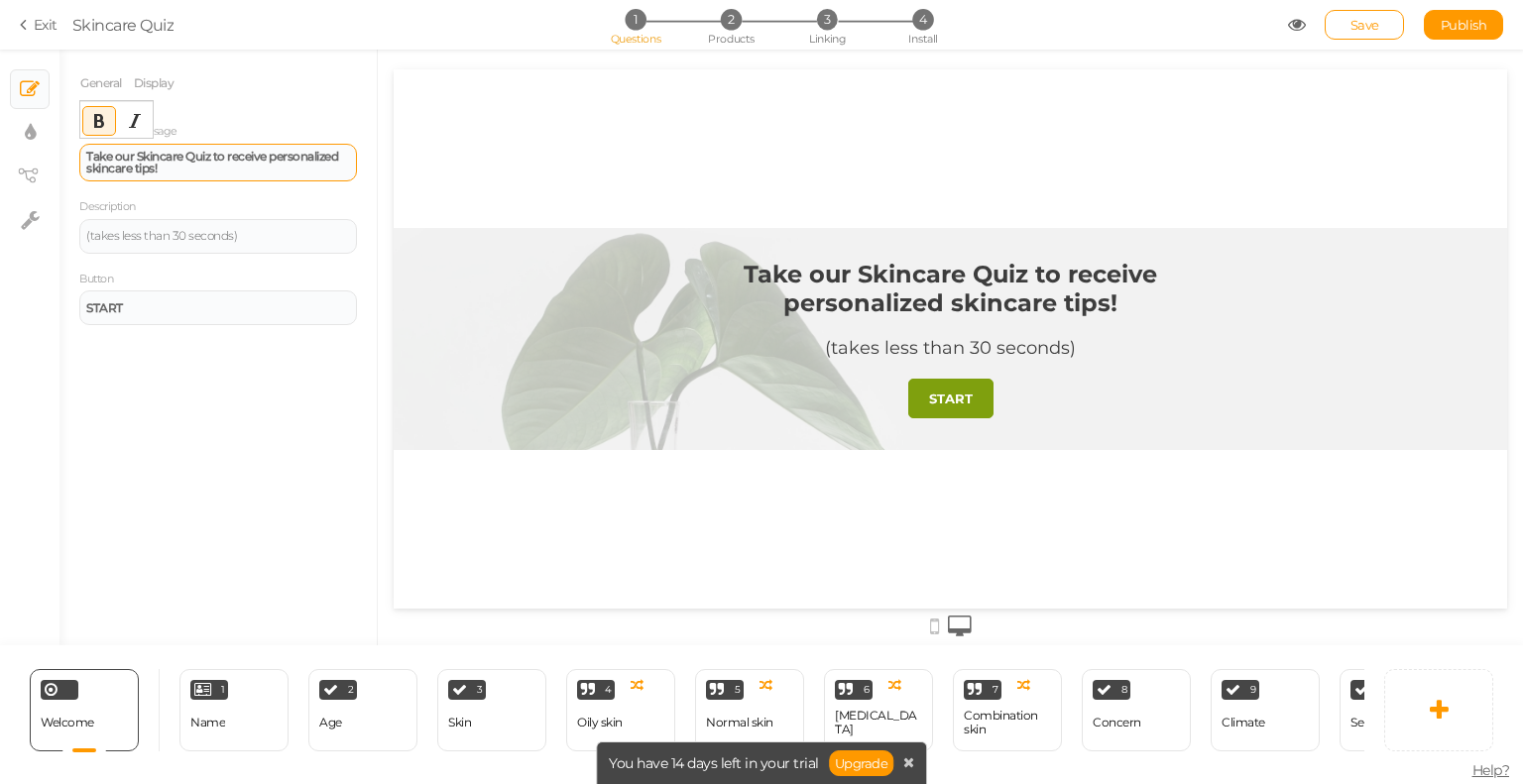 click on "Take our Skincare Quiz to receive personalized skincare tips!" at bounding box center (212, 162) 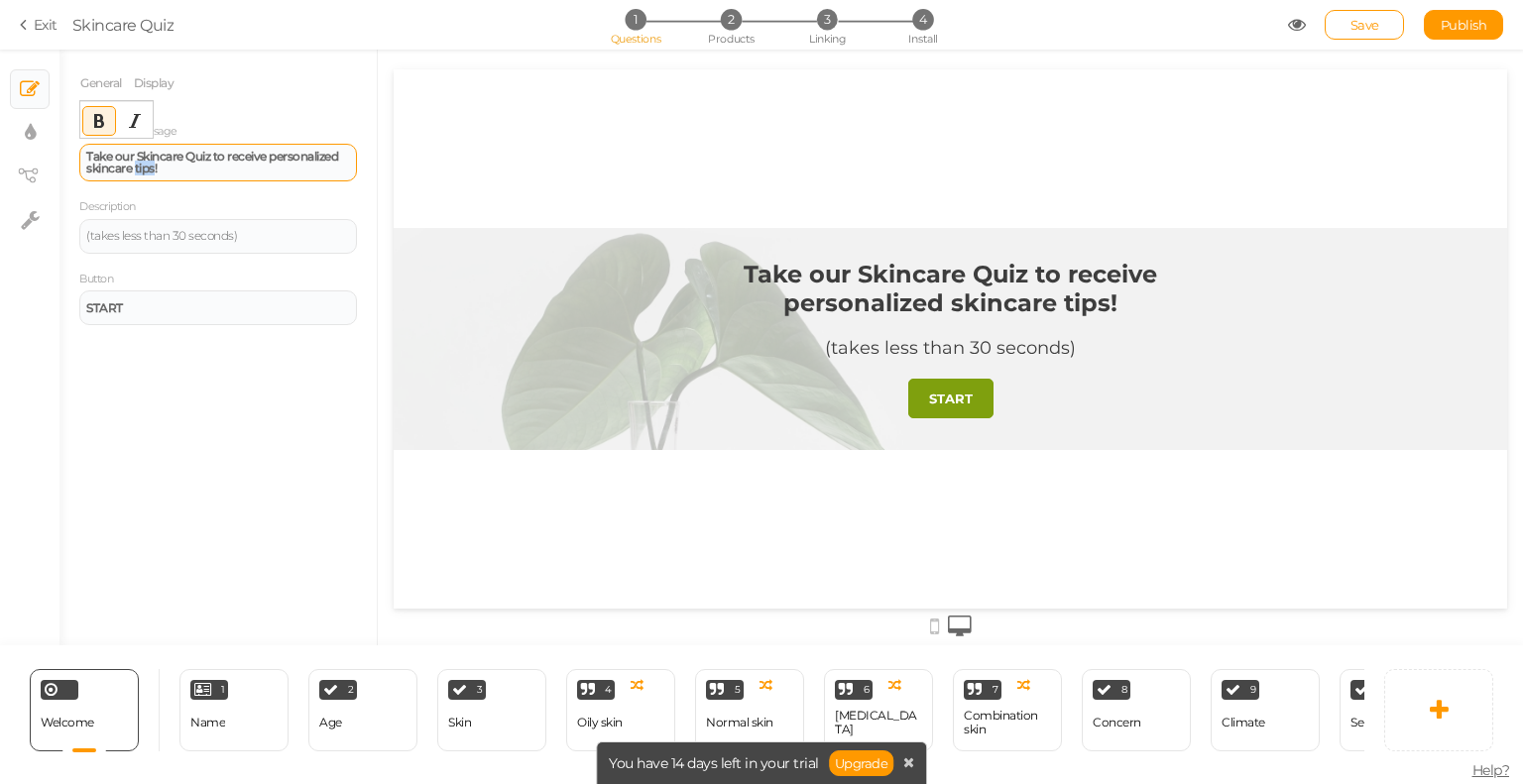 click on "Take our Skincare Quiz to receive personalized skincare tips!" at bounding box center (212, 162) 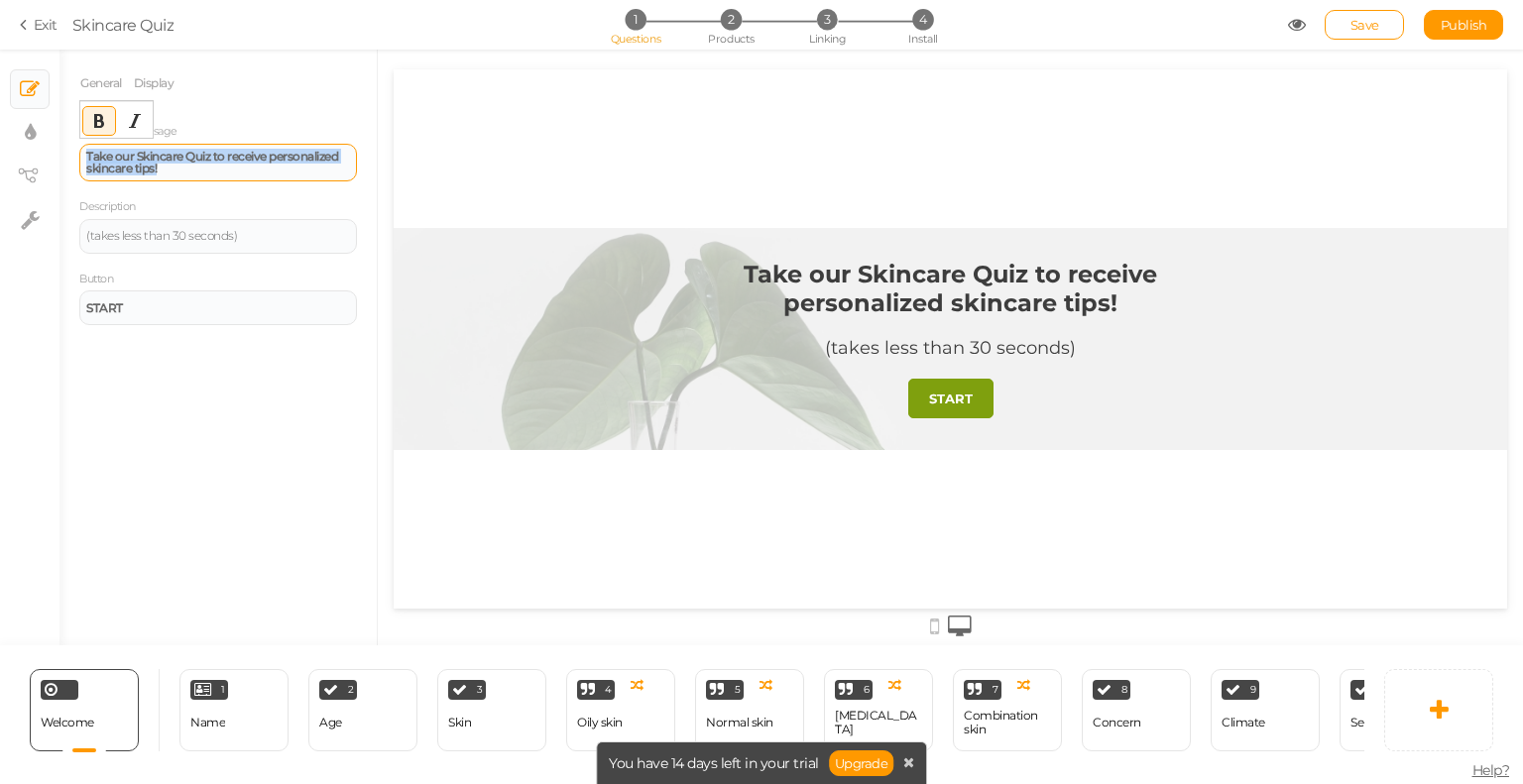 click on "Take our Skincare Quiz to receive personalized skincare tips!" at bounding box center (212, 162) 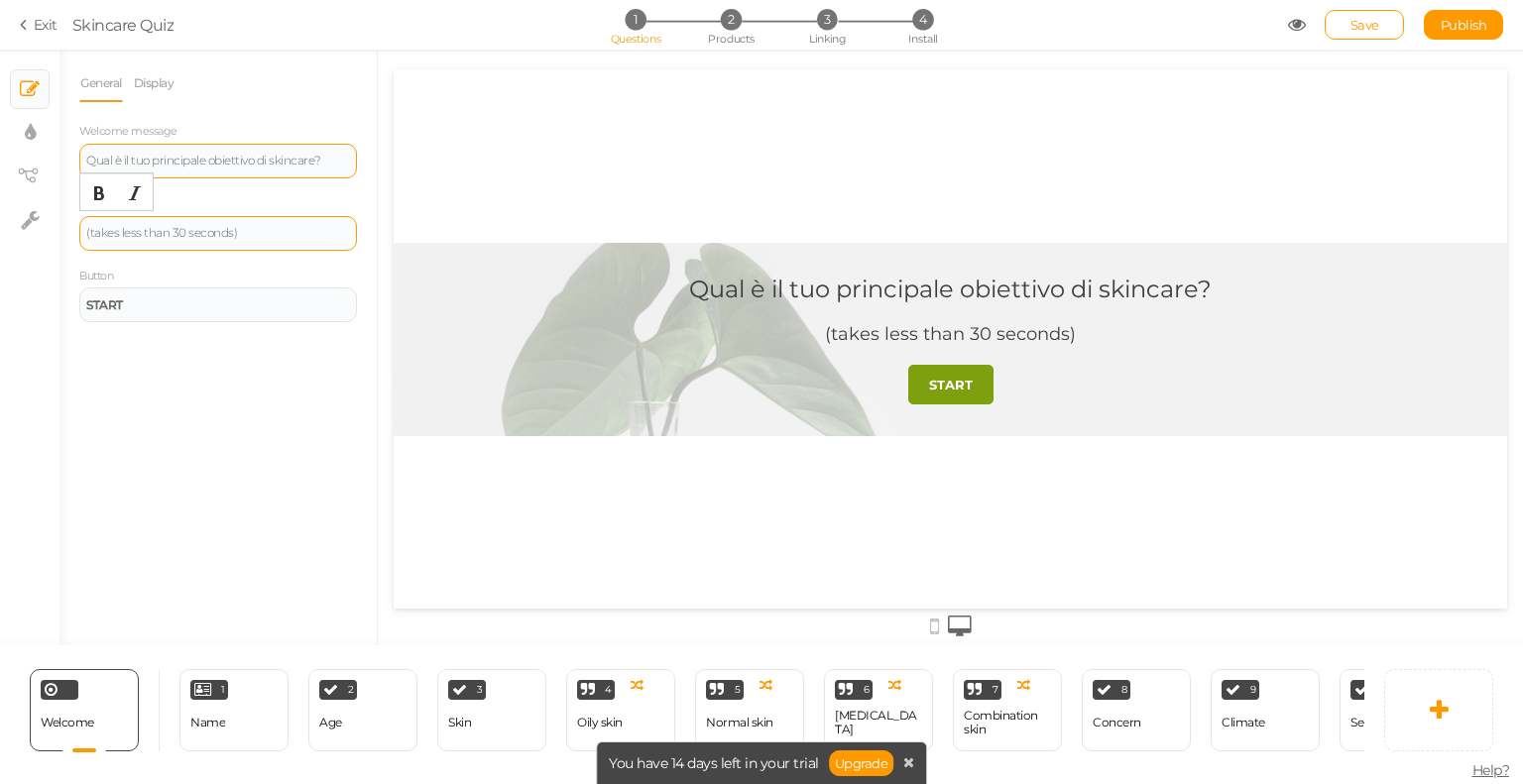 click on "(takes less than 30 seconds)" at bounding box center [218, 233] 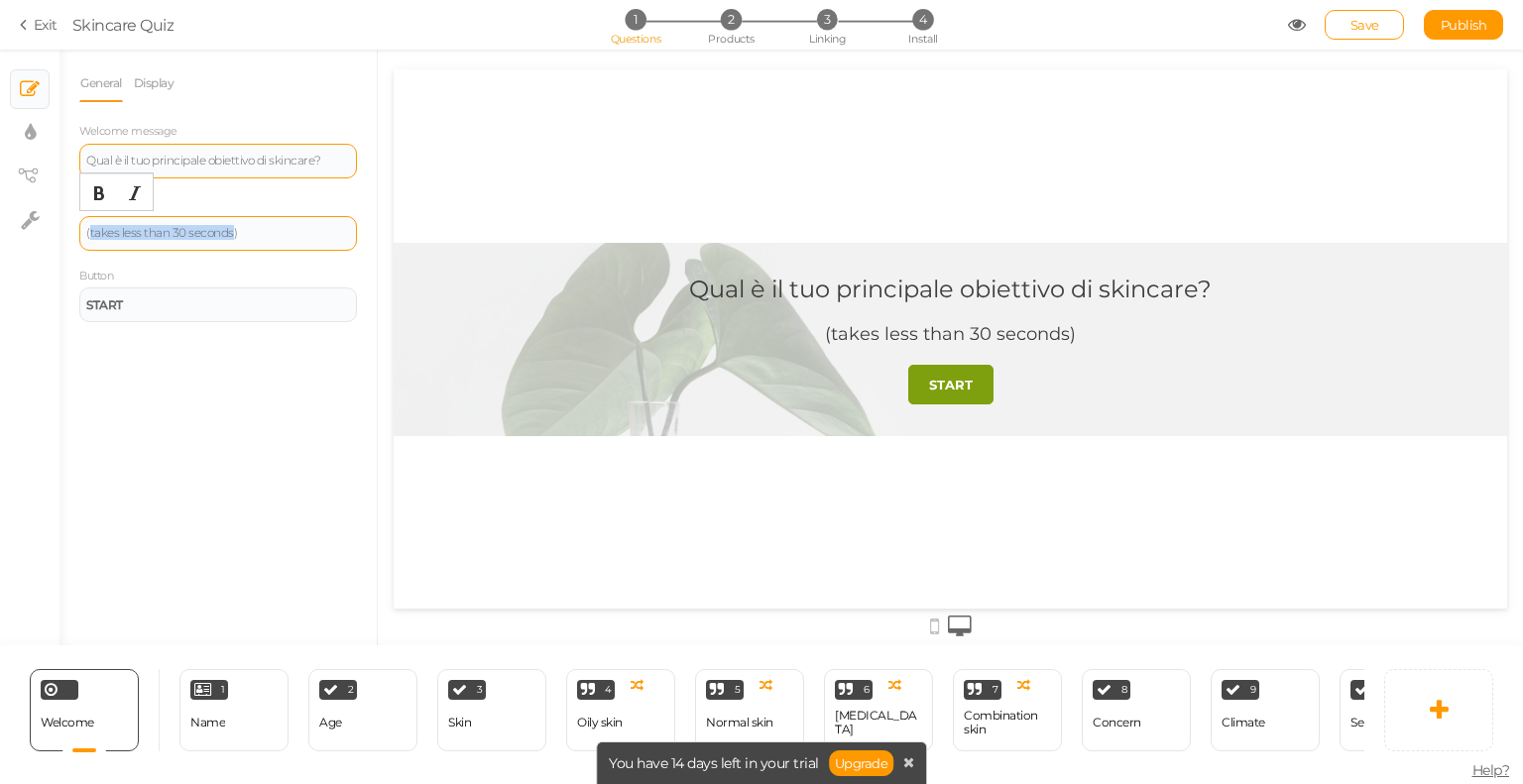 drag, startPoint x: 87, startPoint y: 238, endPoint x: 229, endPoint y: 235, distance: 142.03169 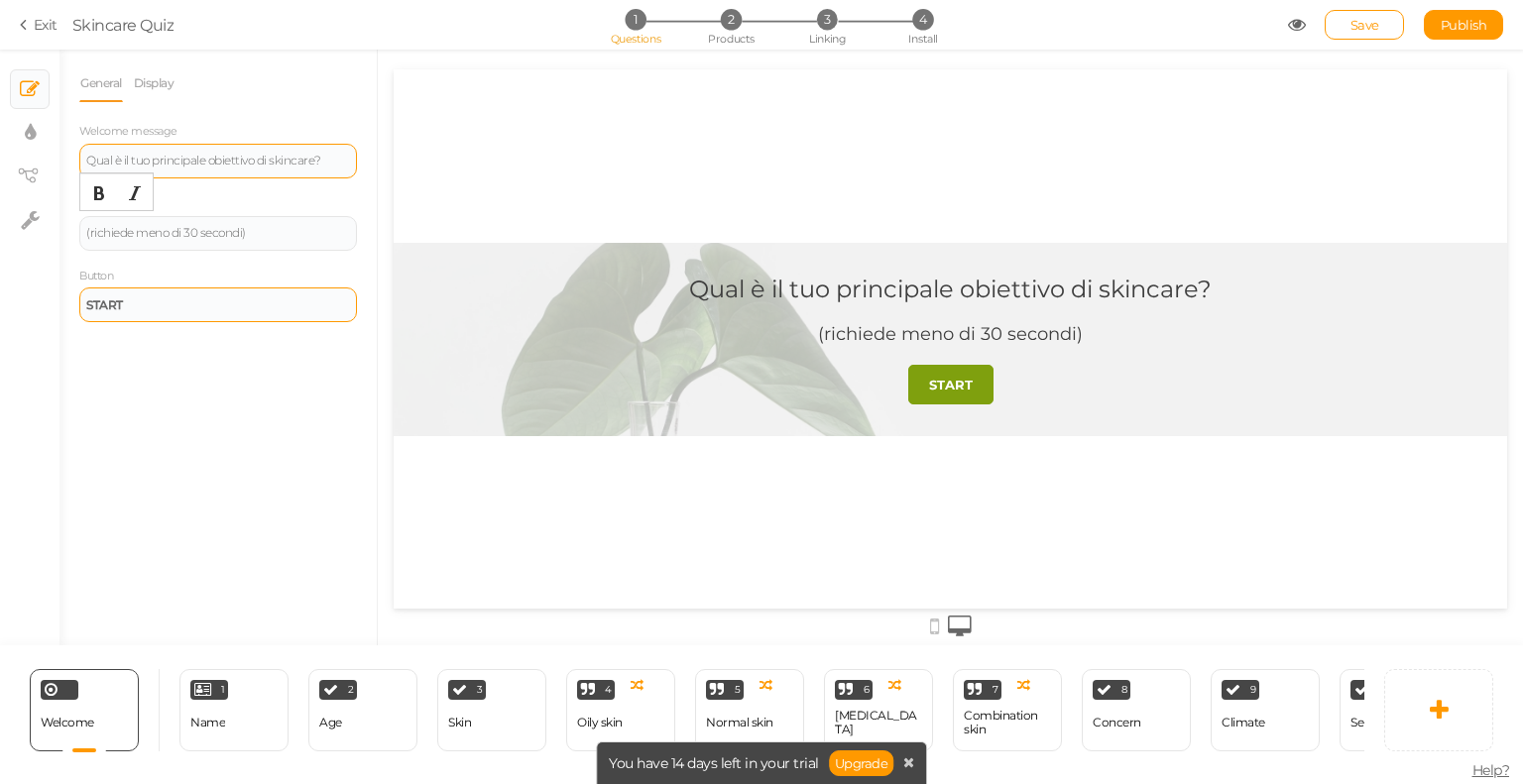 click on "START" at bounding box center (218, 305) 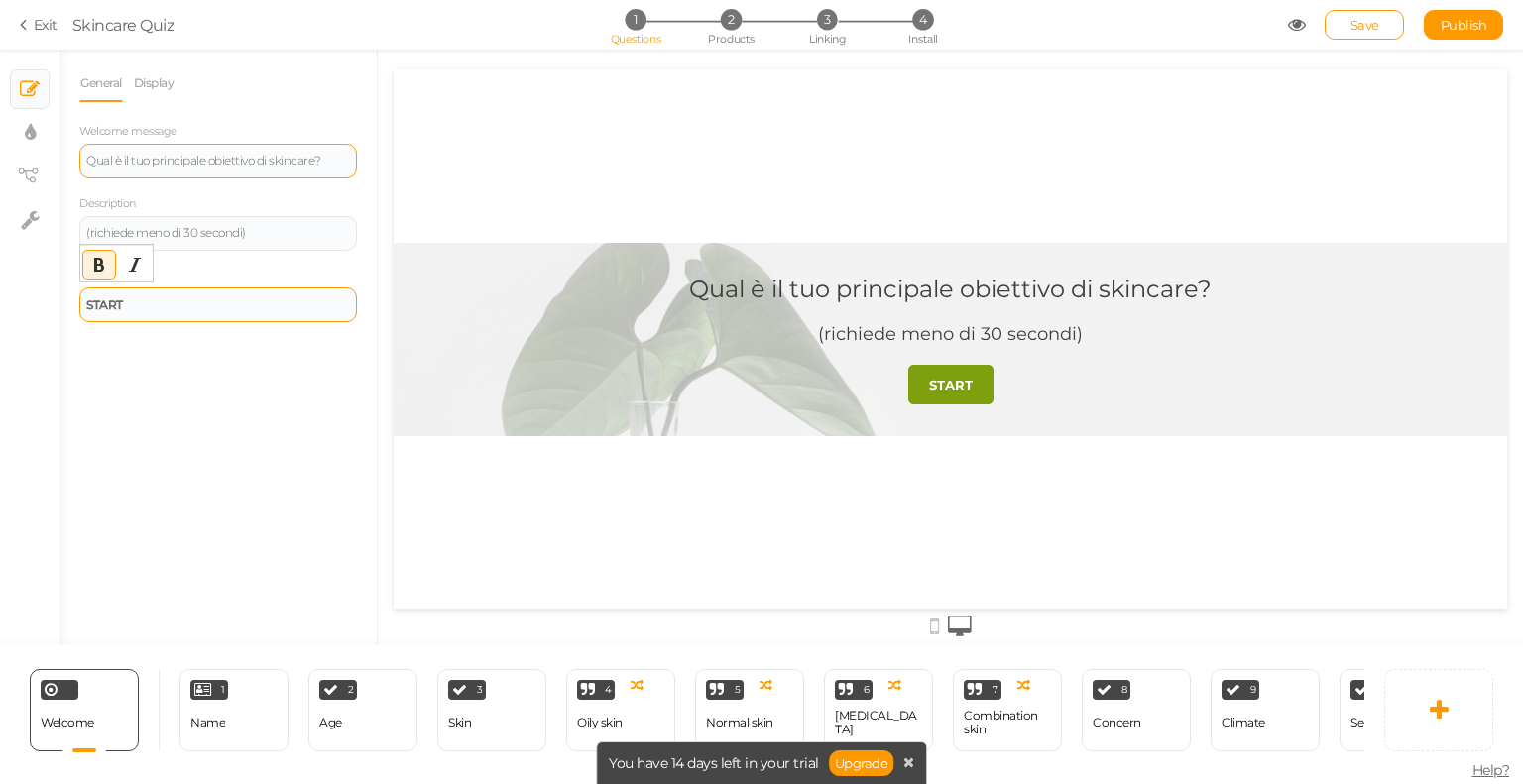 click on "START" at bounding box center [218, 305] 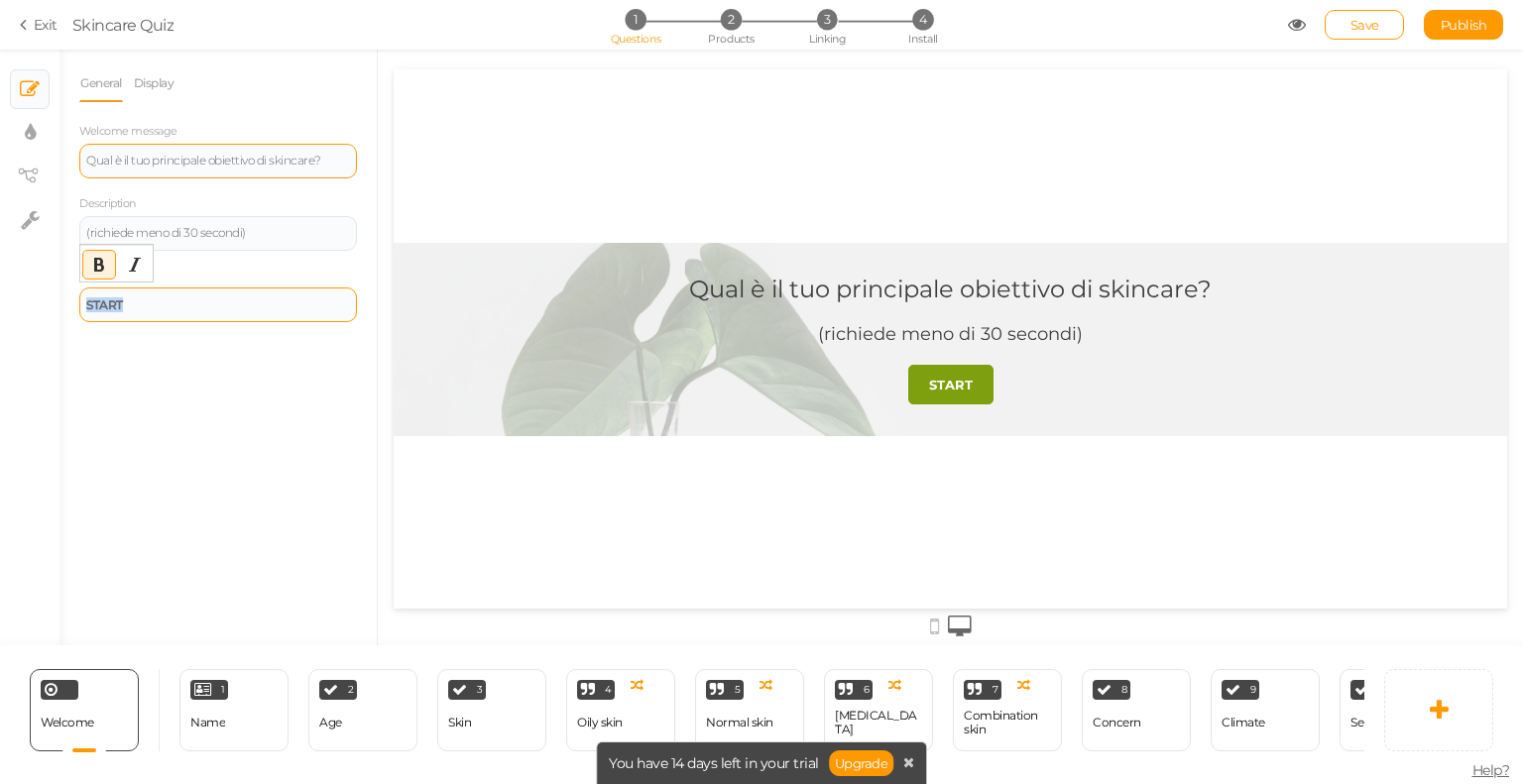 click on "START" at bounding box center [218, 305] 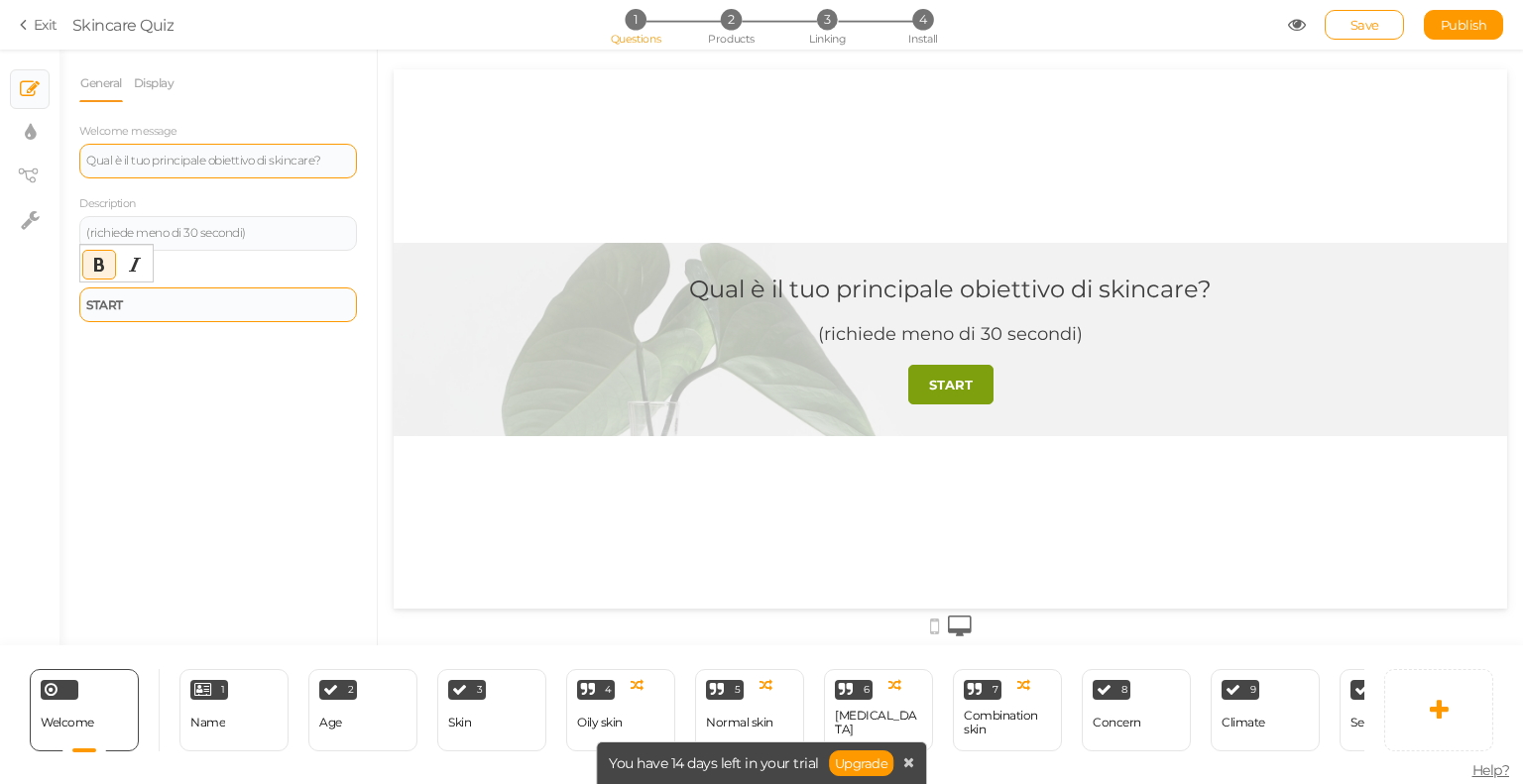 type 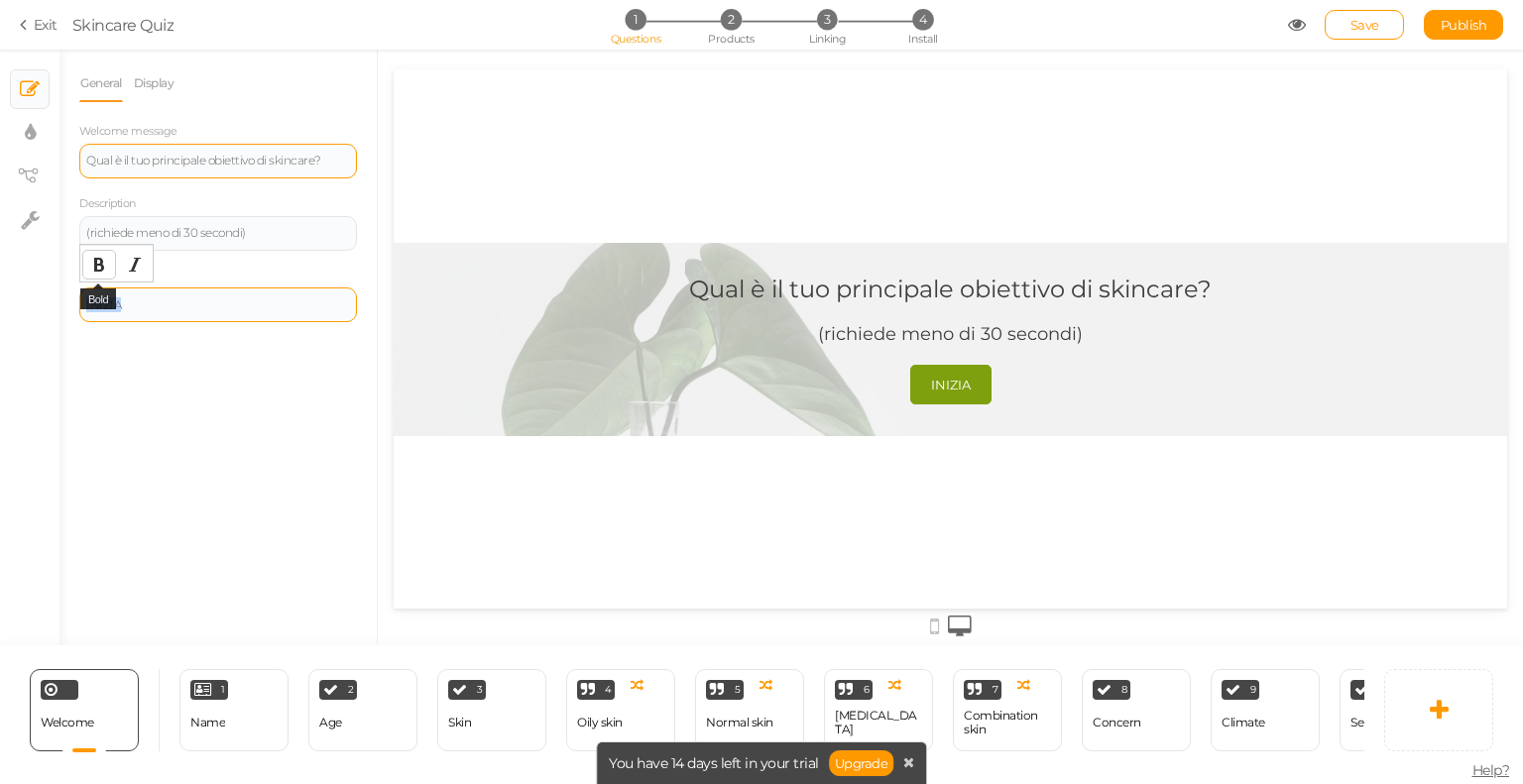 click at bounding box center [99, 265] 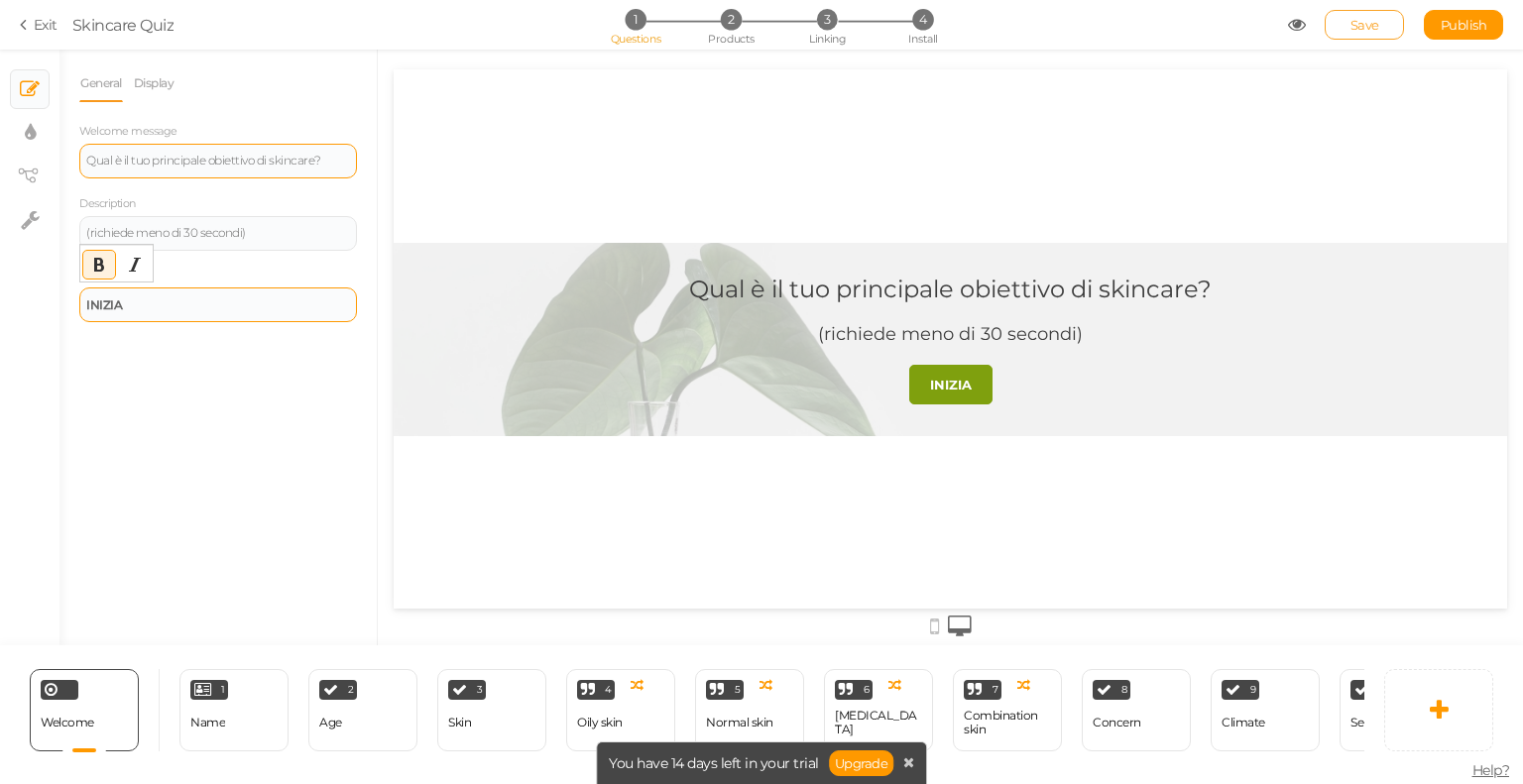 click on "Save" at bounding box center [1364, 25] 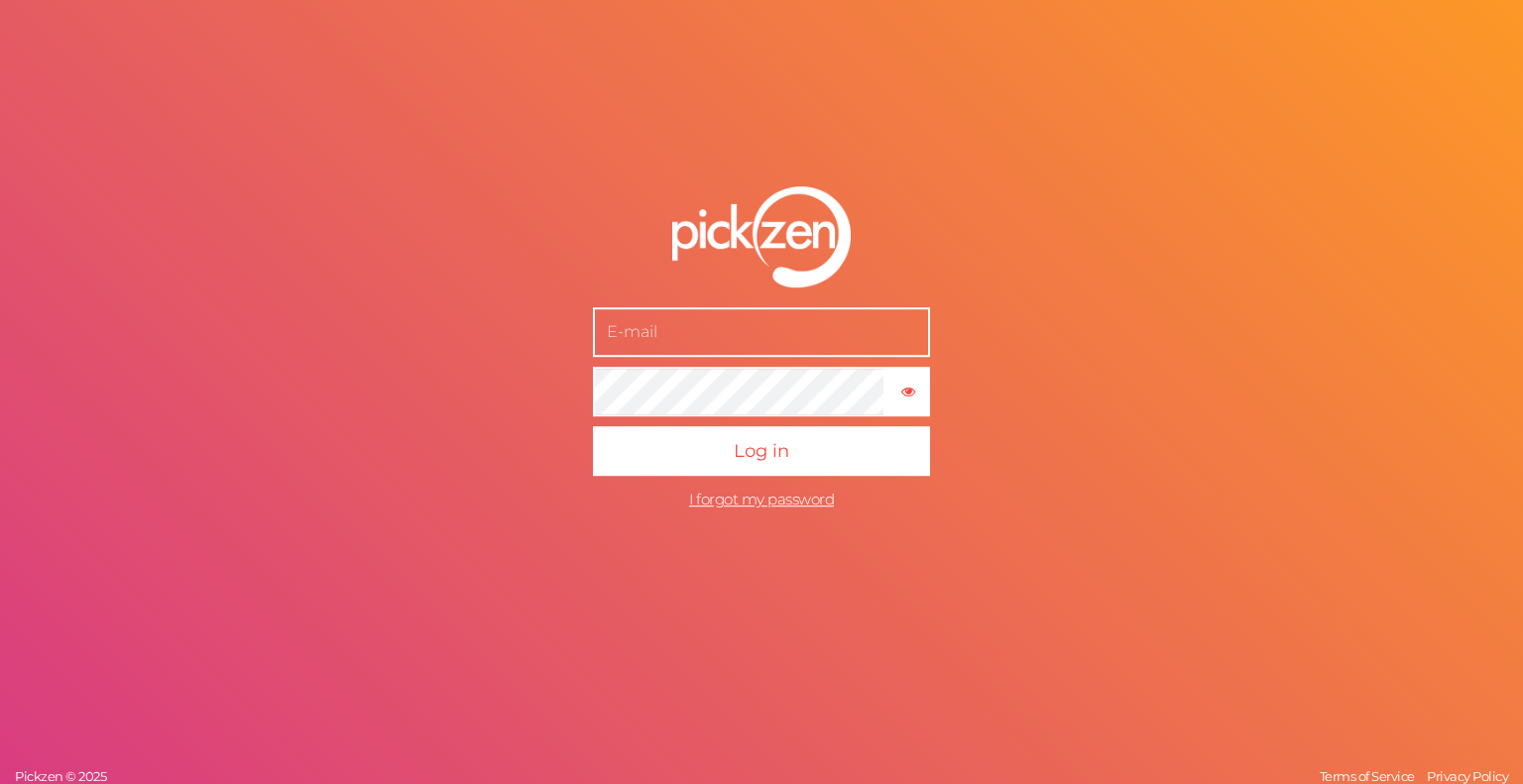 scroll, scrollTop: 0, scrollLeft: 0, axis: both 